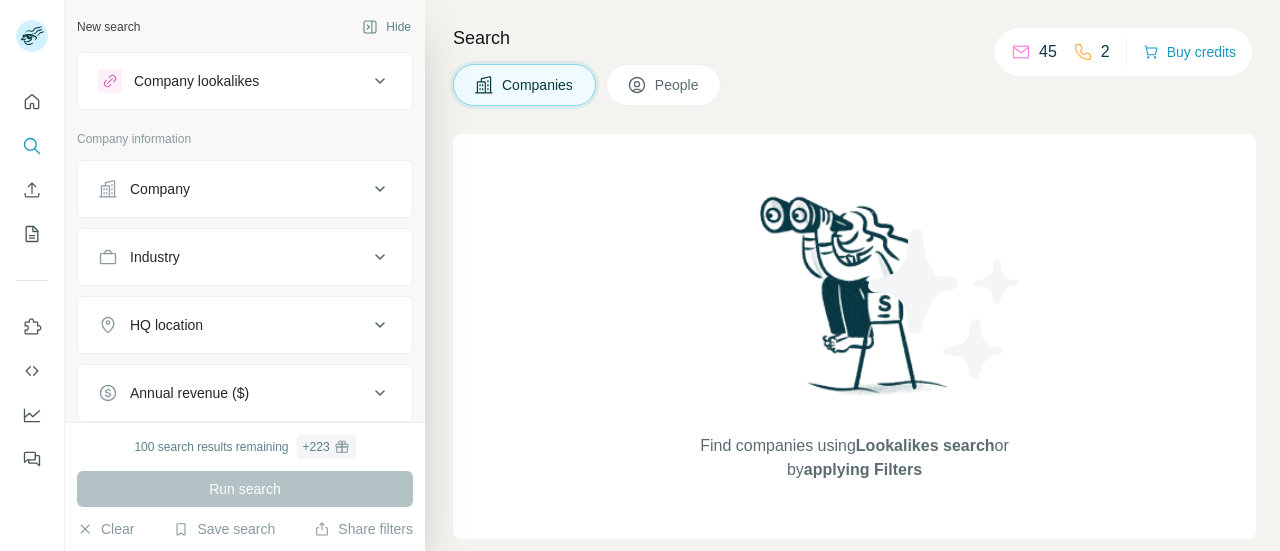 scroll, scrollTop: 0, scrollLeft: 0, axis: both 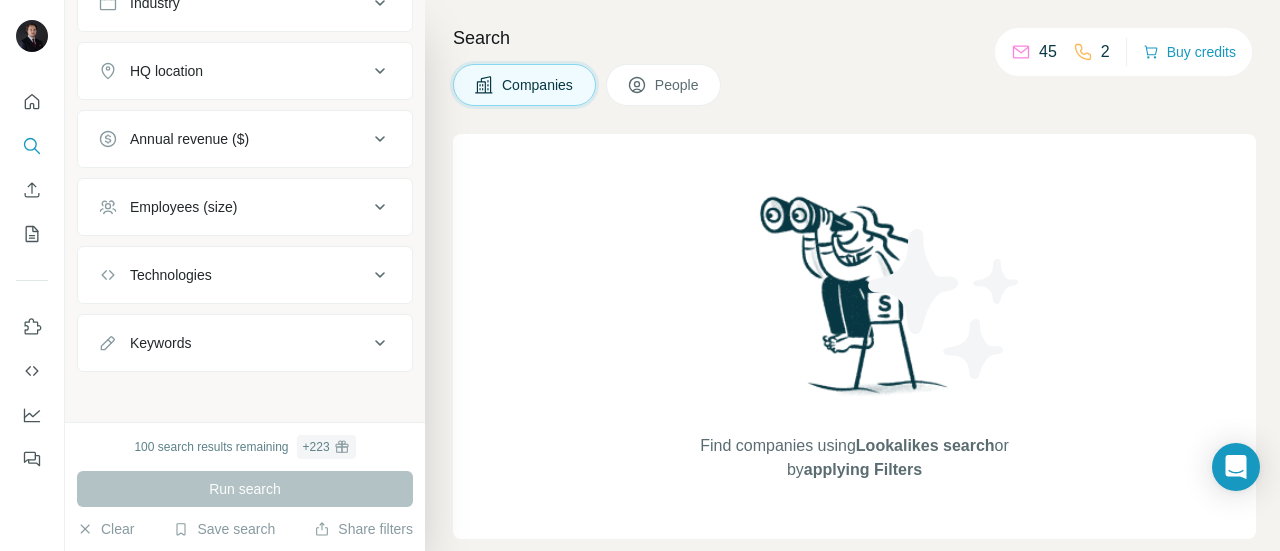 click on "Run search" at bounding box center (245, 489) 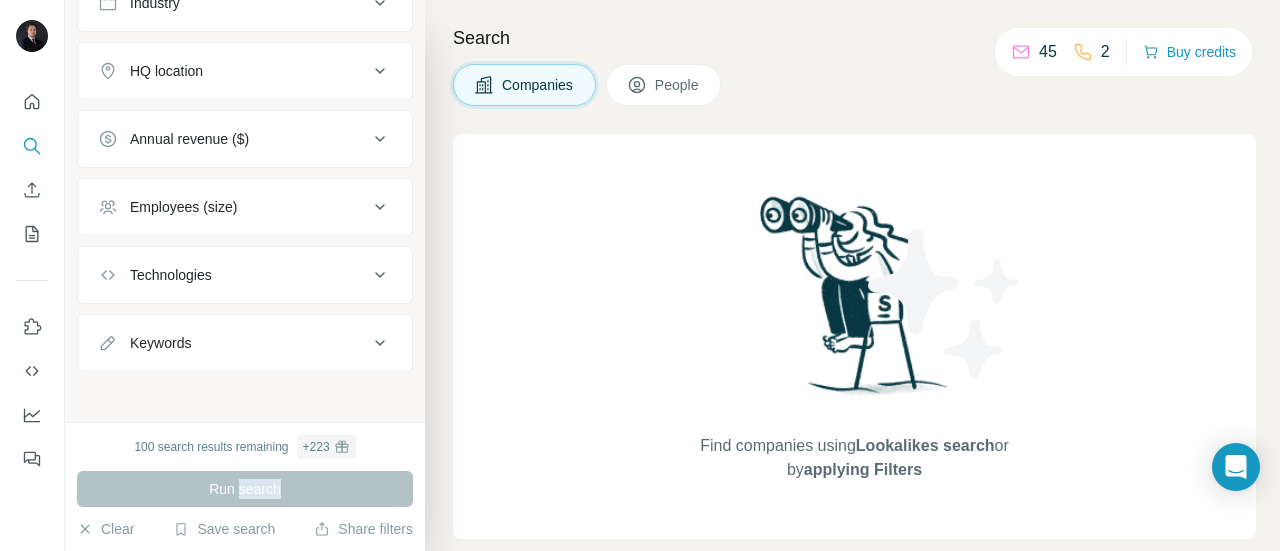 click on "Run search" at bounding box center (245, 489) 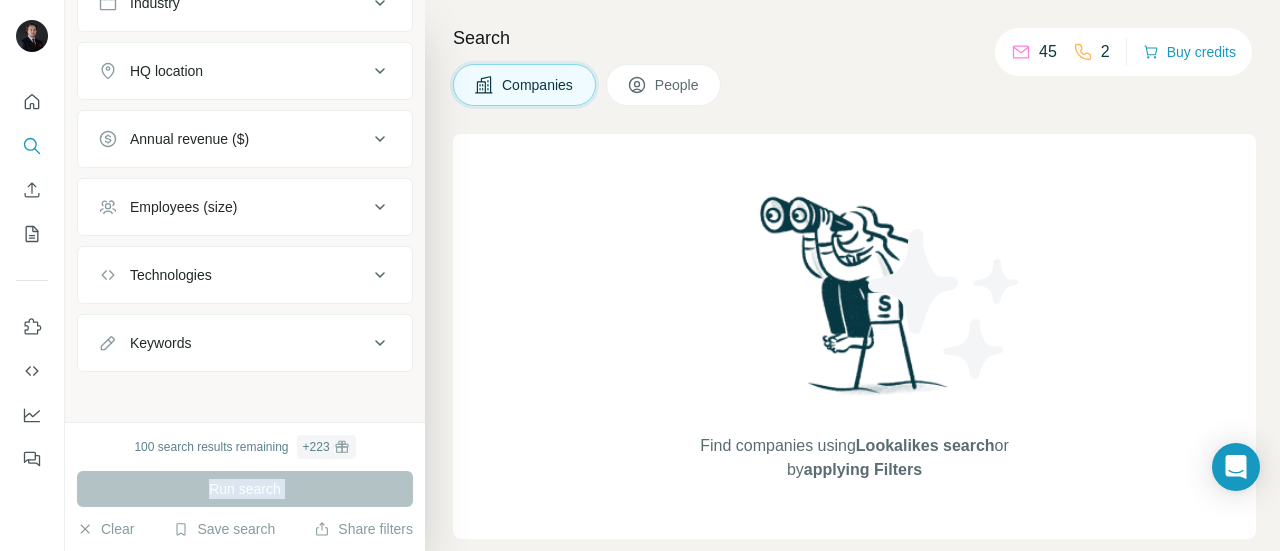drag, startPoint x: 238, startPoint y: 488, endPoint x: 270, endPoint y: 406, distance: 88.02273 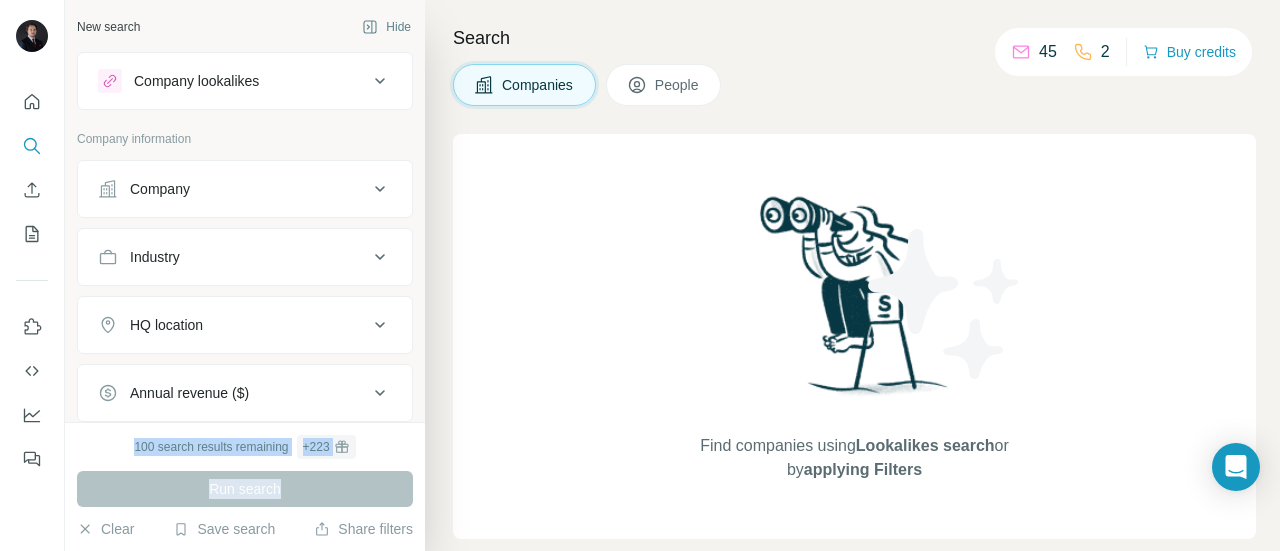 scroll, scrollTop: 8, scrollLeft: 0, axis: vertical 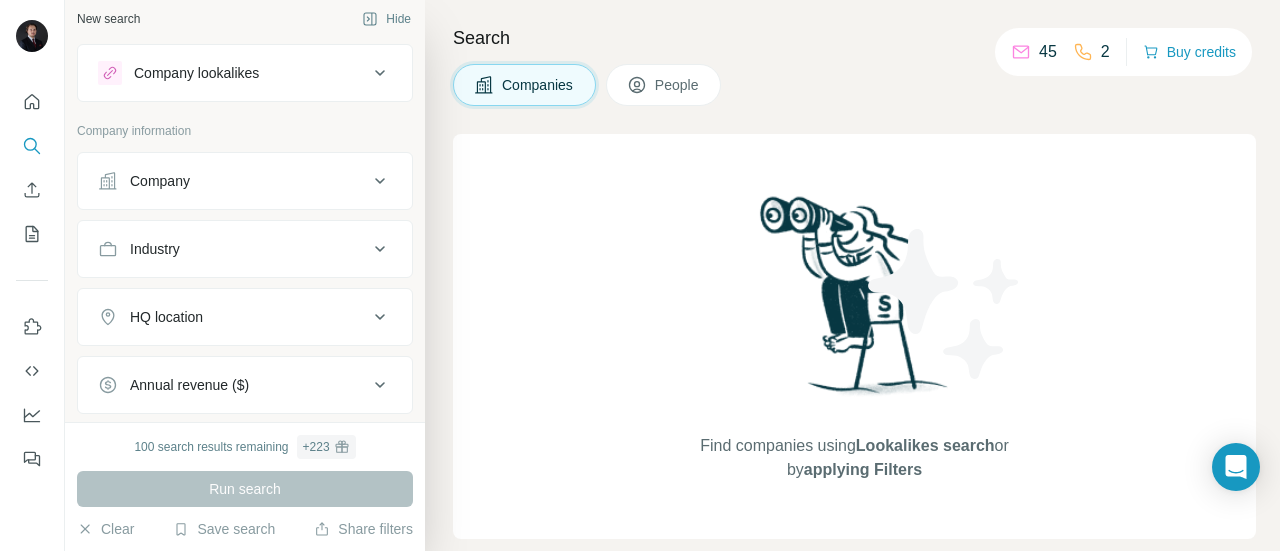 click on "Company information" at bounding box center (245, 131) 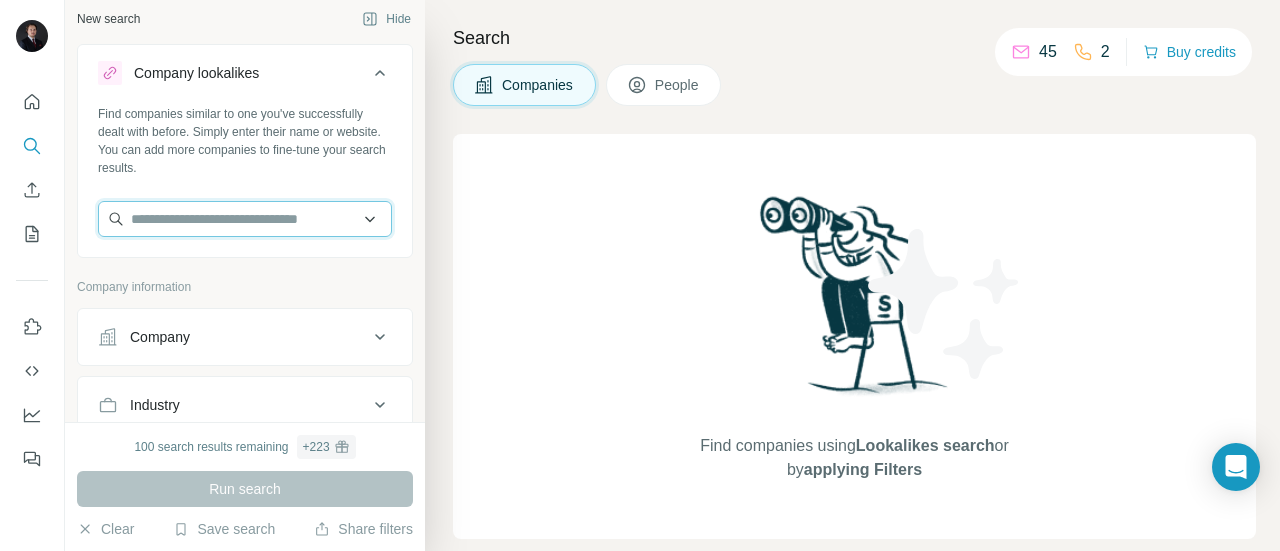 click at bounding box center [245, 219] 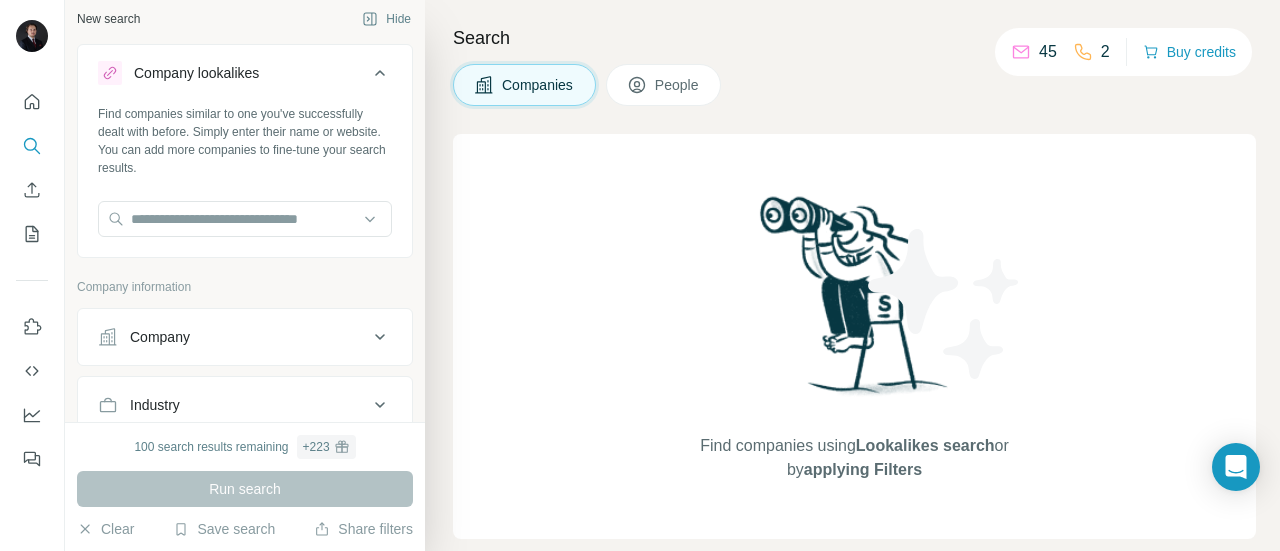 click on "Find companies similar to one you've successfully dealt with before. Simply enter their name or website. You can add more companies to fine-tune your search results." at bounding box center [245, 141] 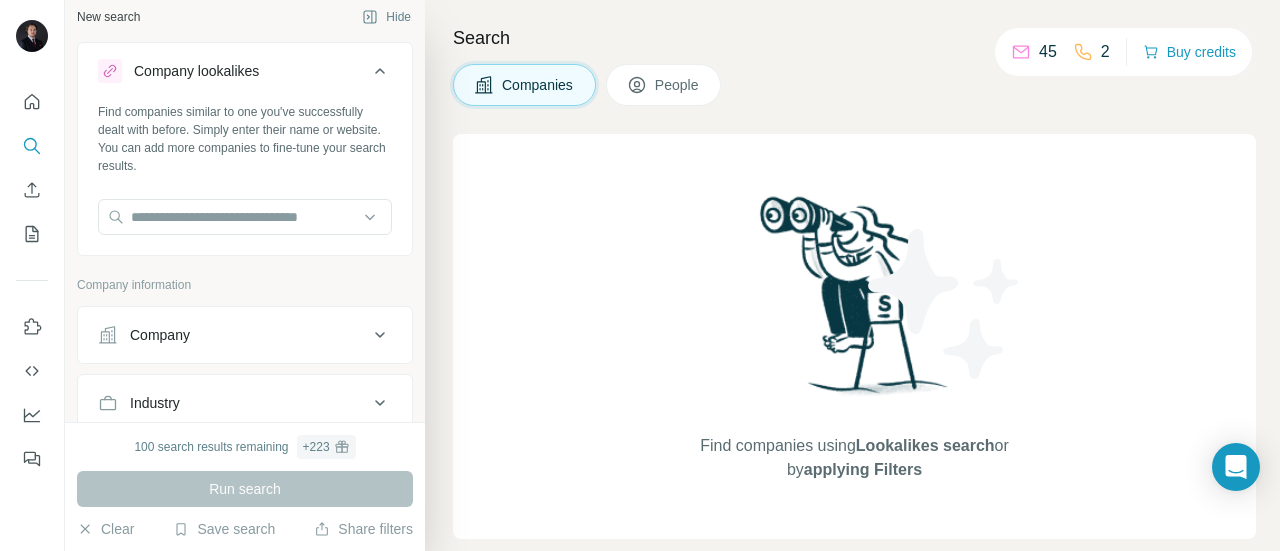 scroll, scrollTop: 0, scrollLeft: 0, axis: both 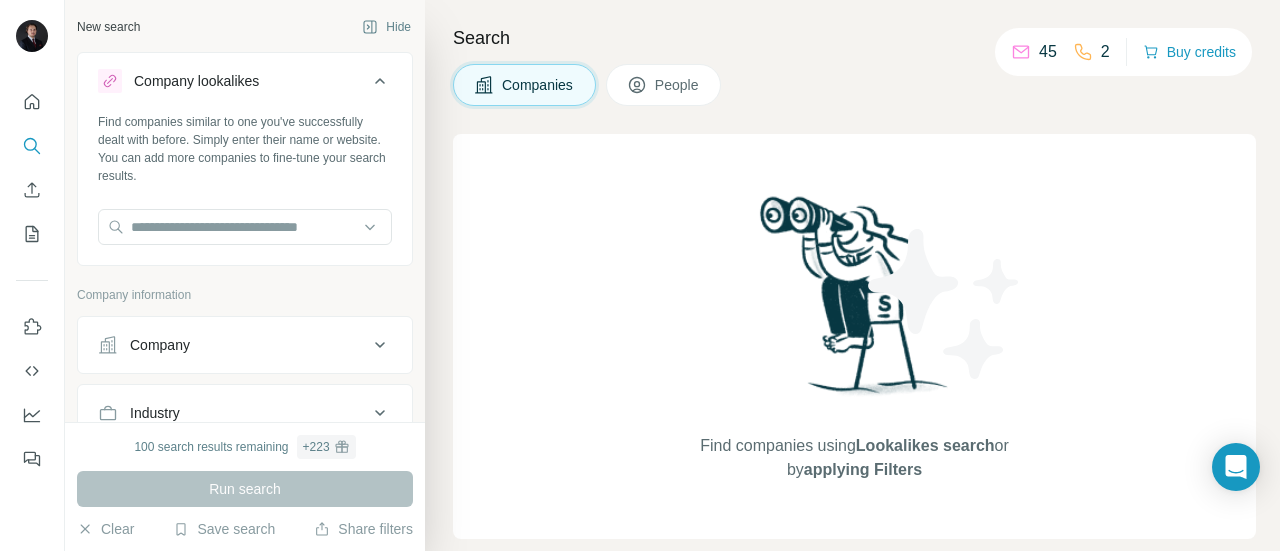 click on "New search Hide" at bounding box center [245, 27] 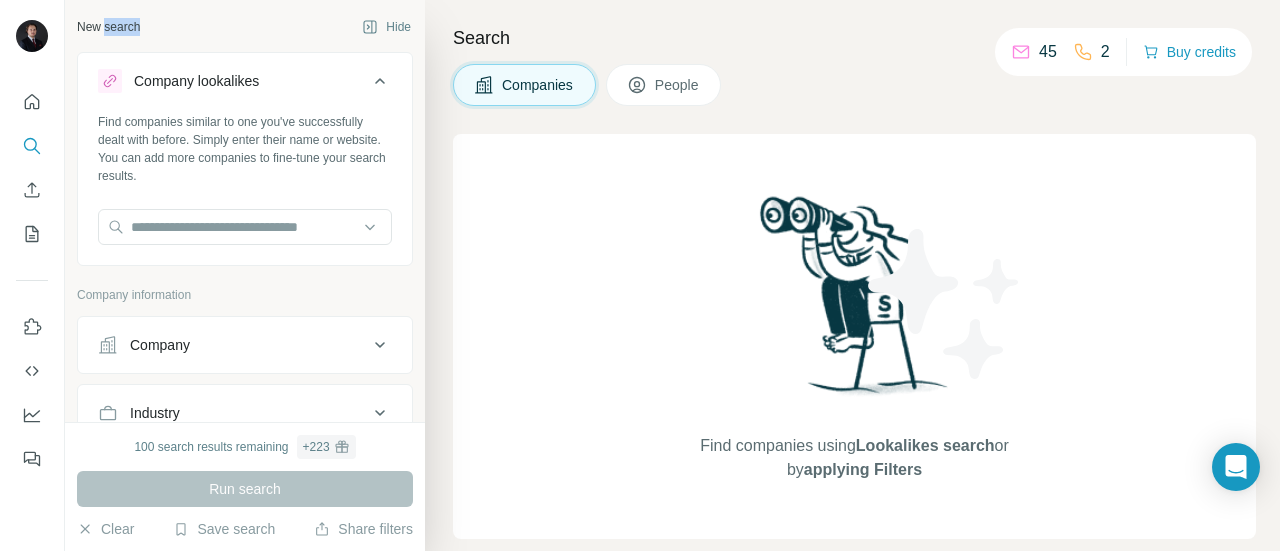 click on "New search" at bounding box center (108, 27) 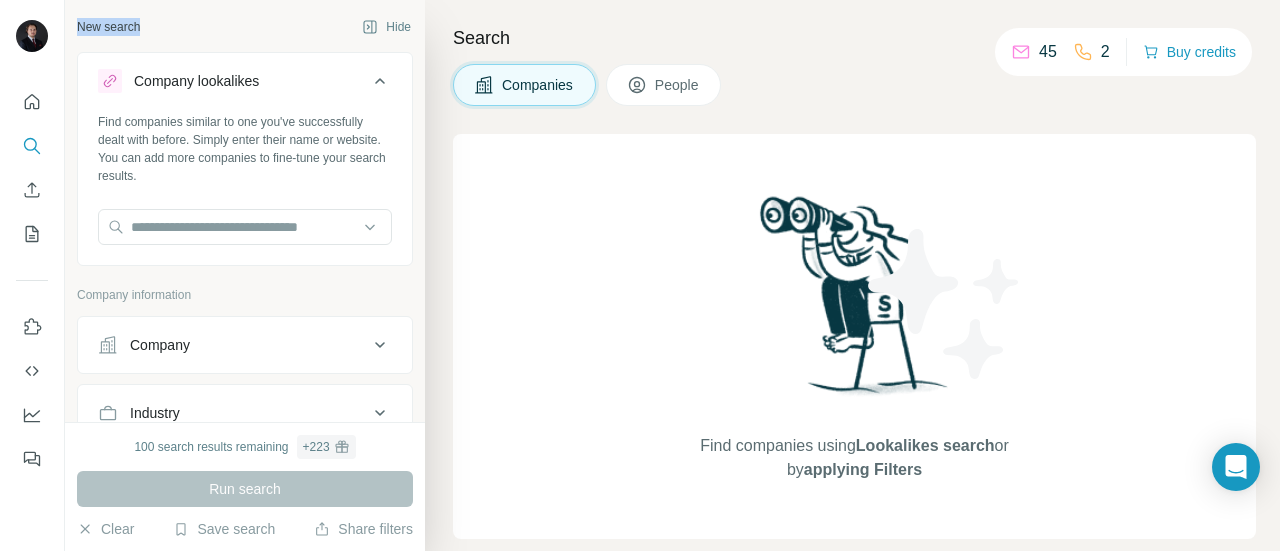 click on "New search" at bounding box center [108, 27] 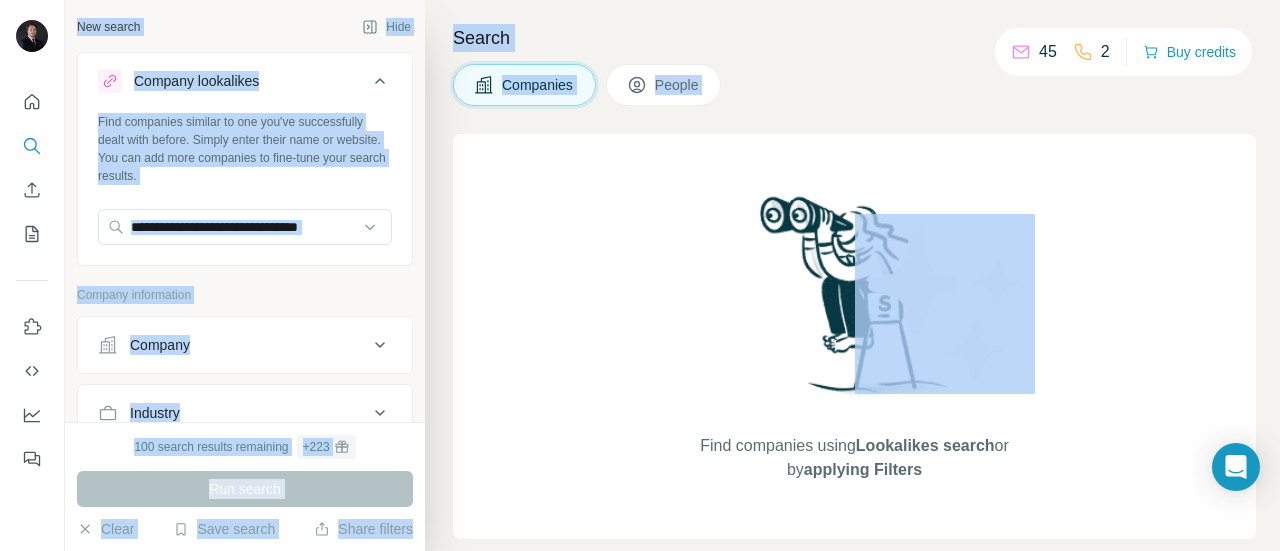 drag, startPoint x: 116, startPoint y: 35, endPoint x: 645, endPoint y: 92, distance: 532.062 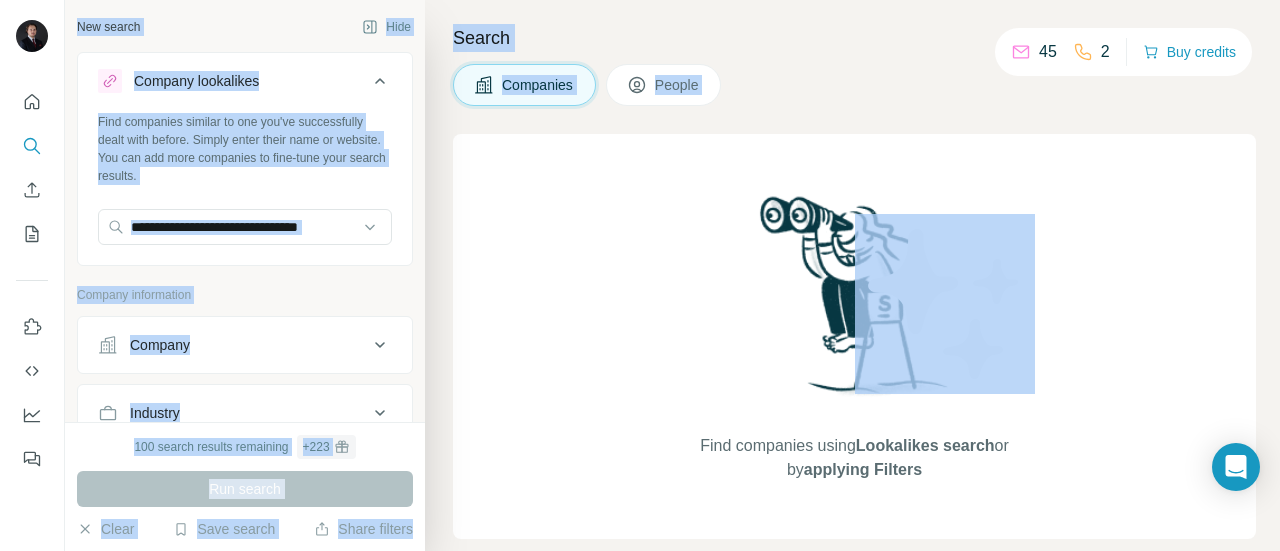 click 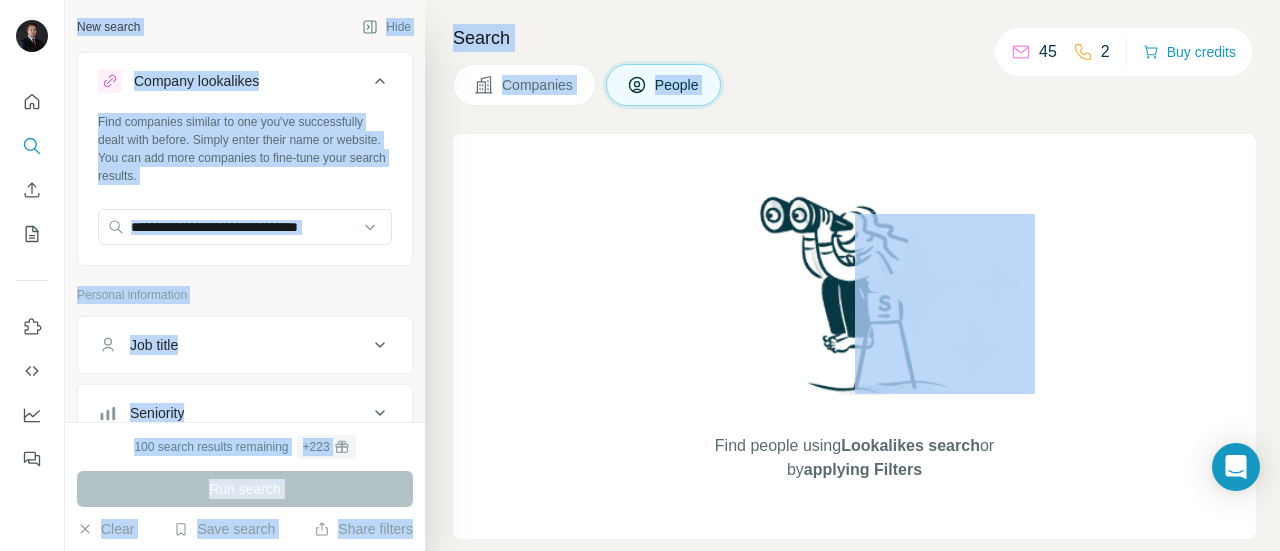 click on "Companies People" at bounding box center [854, 85] 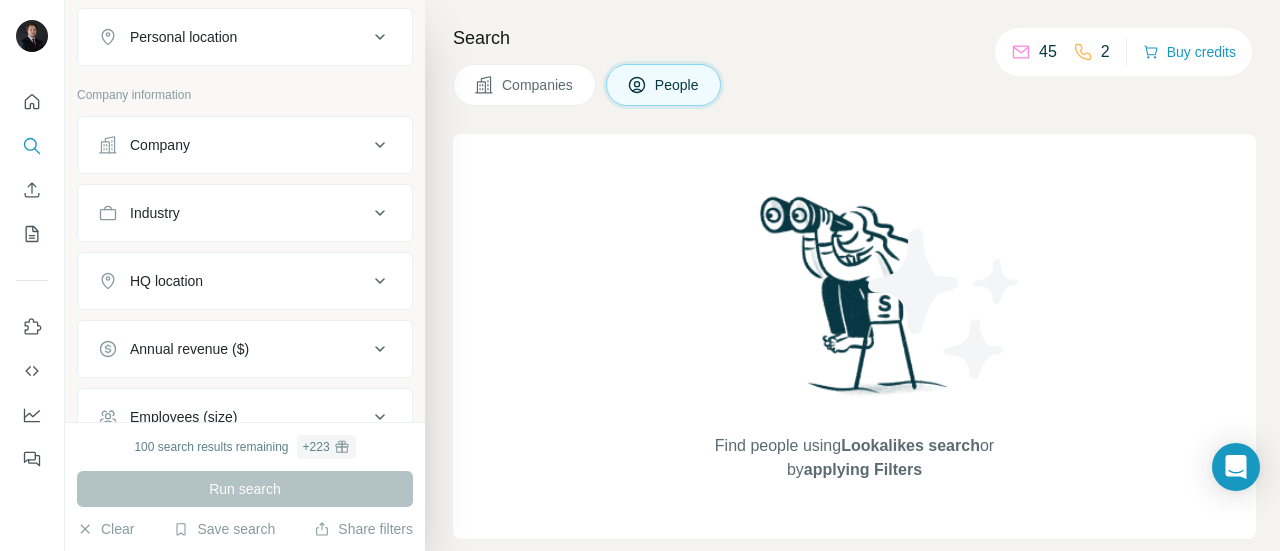scroll, scrollTop: 508, scrollLeft: 0, axis: vertical 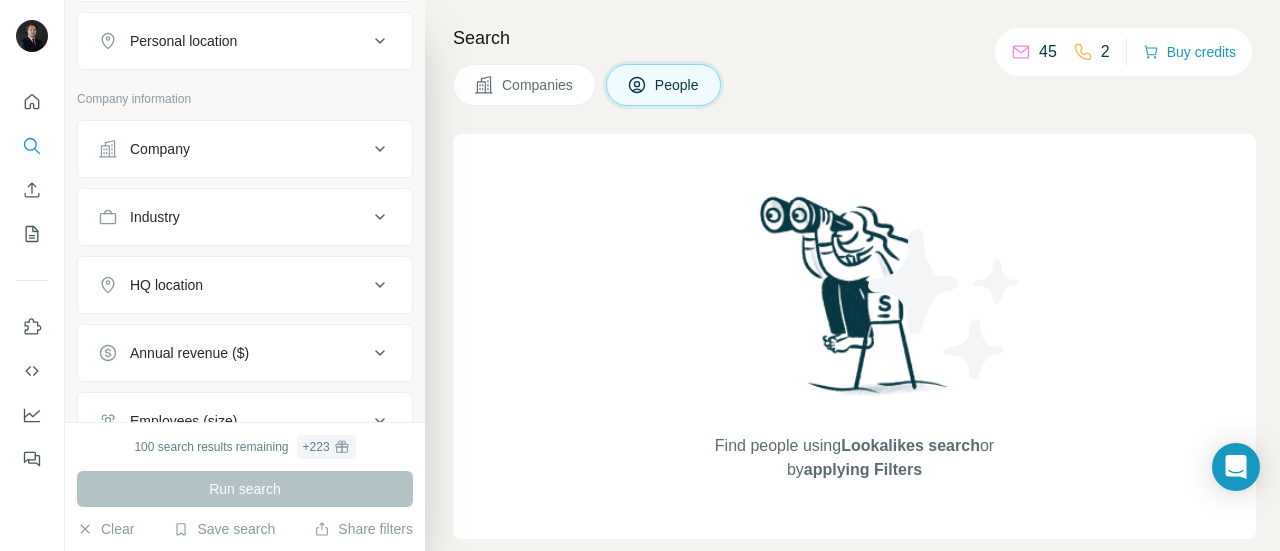 click on "Company" at bounding box center (245, 149) 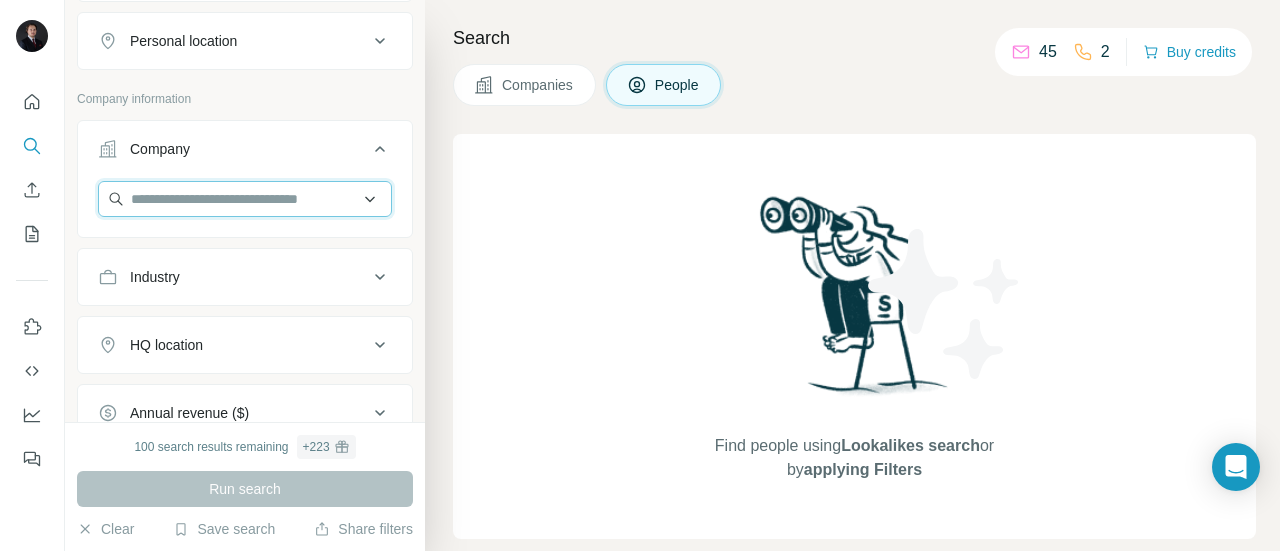 click at bounding box center (245, 199) 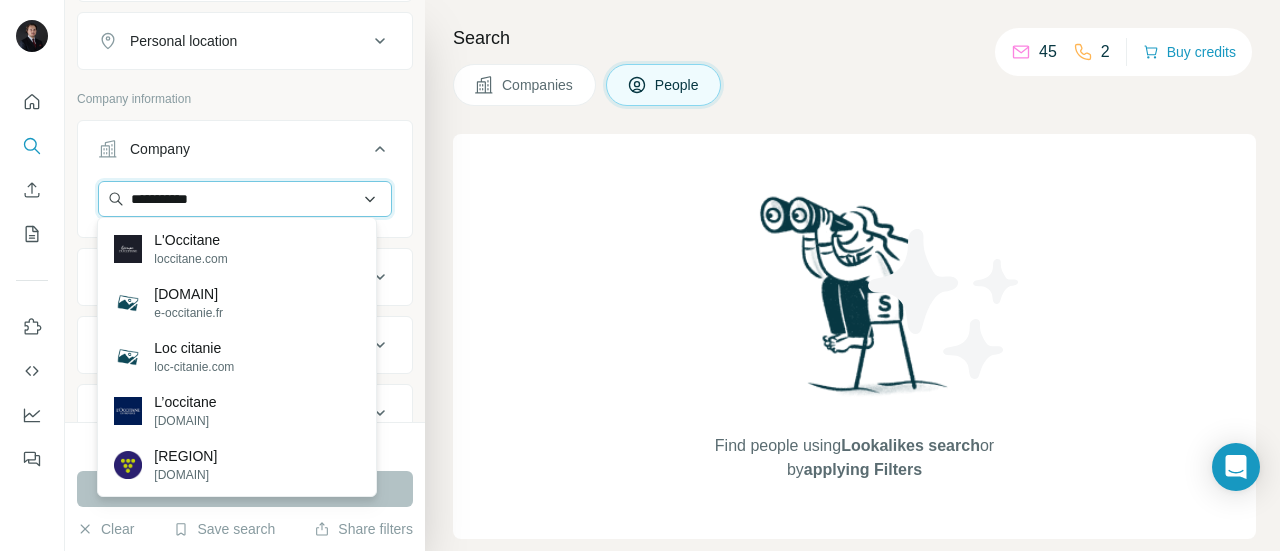 click on "**********" at bounding box center [245, 199] 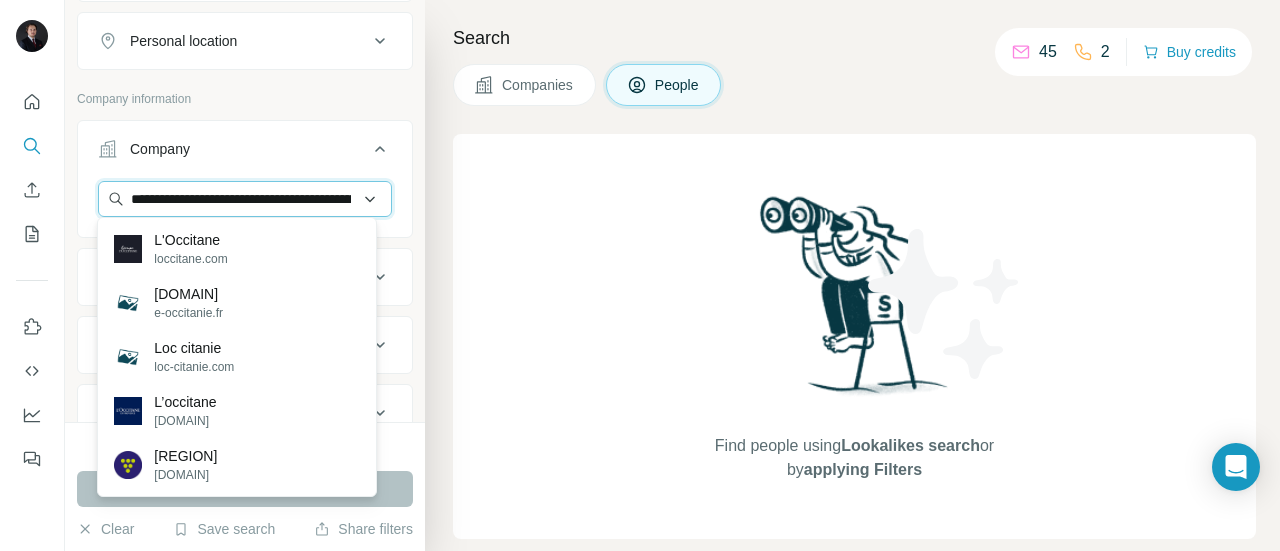 scroll, scrollTop: 0, scrollLeft: 148, axis: horizontal 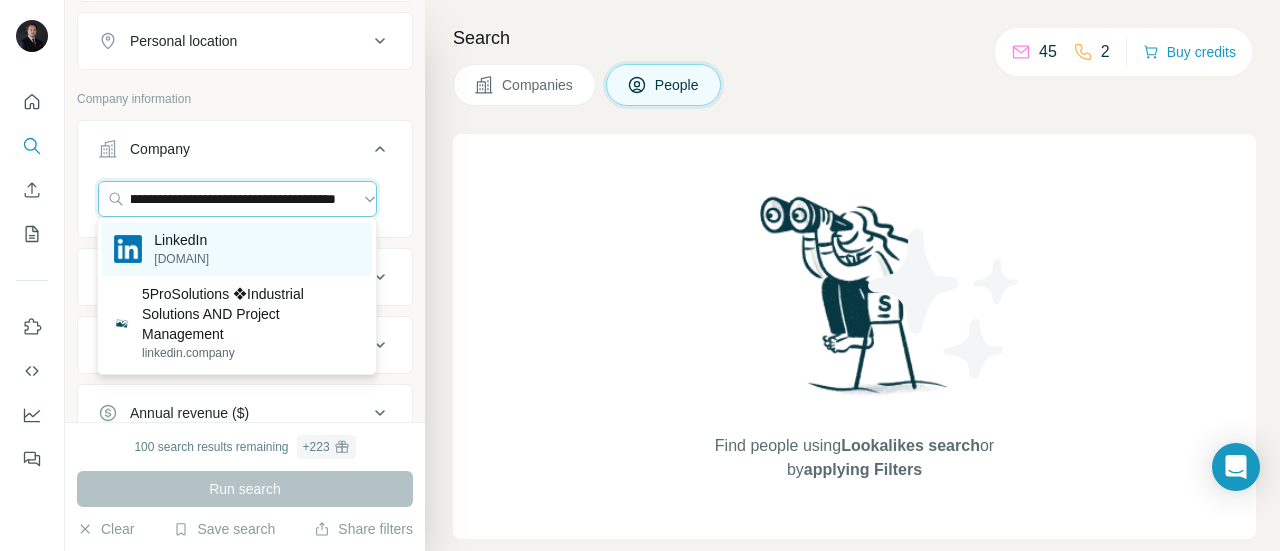 type on "**********" 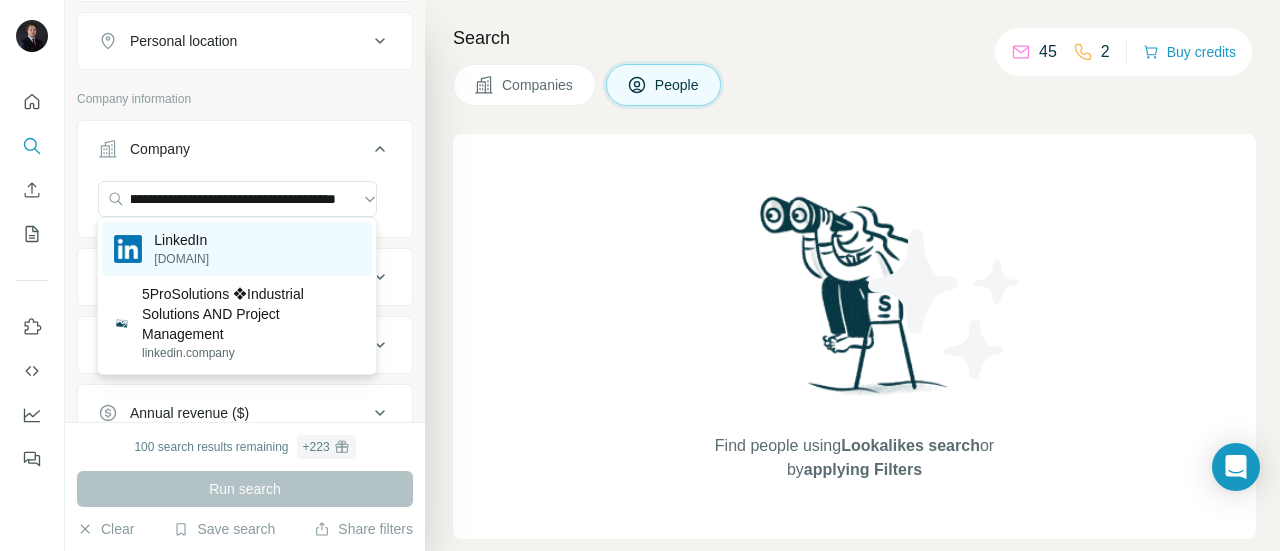 scroll, scrollTop: 0, scrollLeft: 0, axis: both 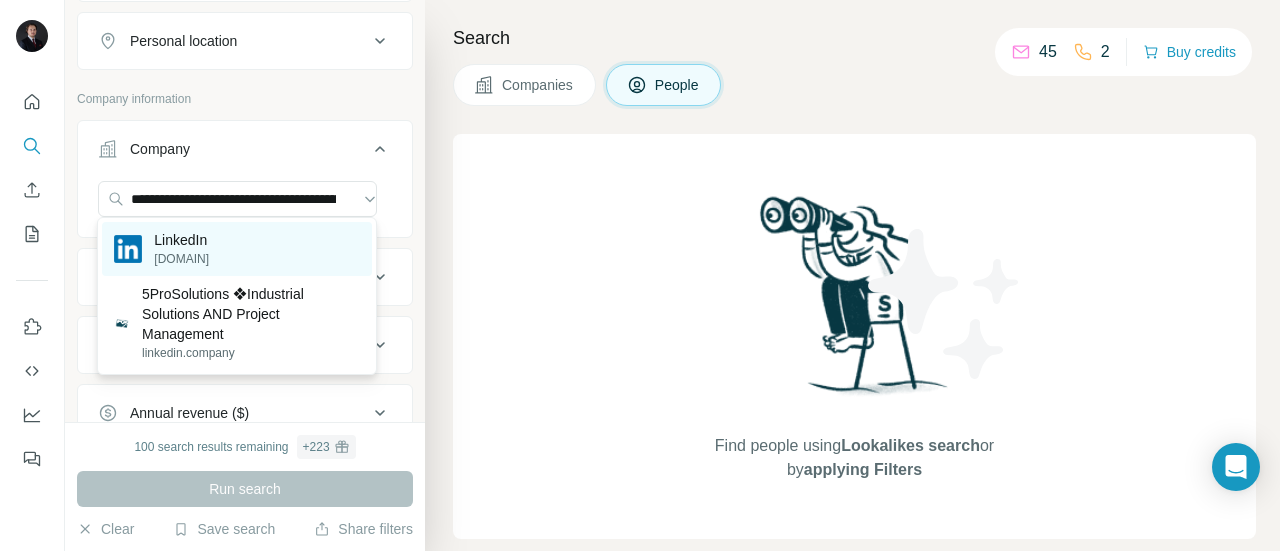 click on "LinkedIn linkedin.com" at bounding box center (236, 249) 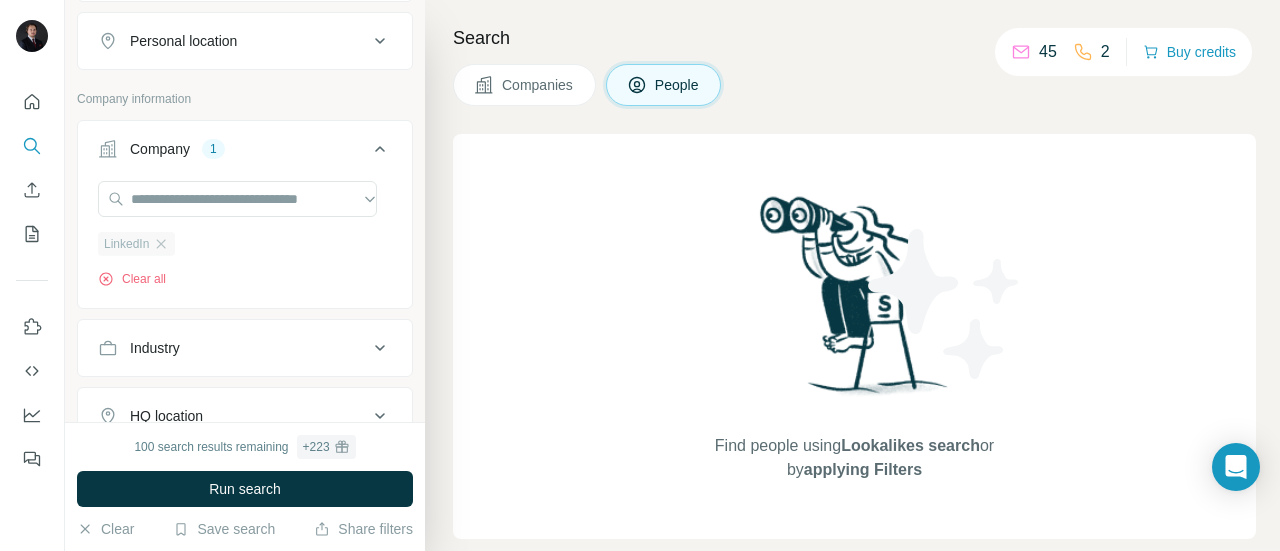 click on "LinkedIn" at bounding box center (126, 244) 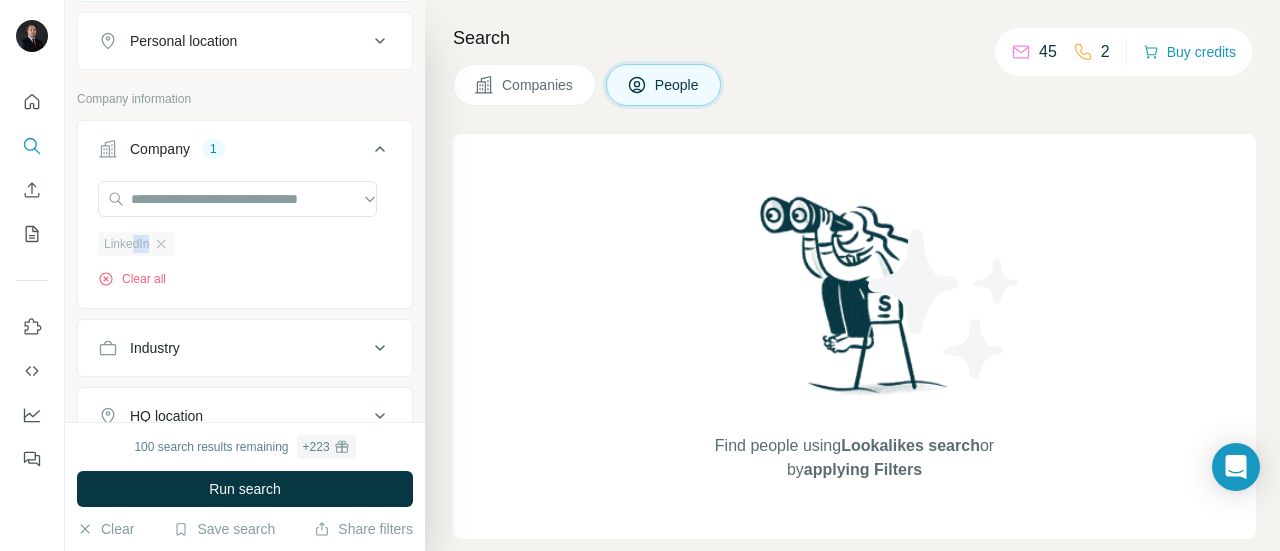 drag, startPoint x: 132, startPoint y: 236, endPoint x: 172, endPoint y: 245, distance: 41 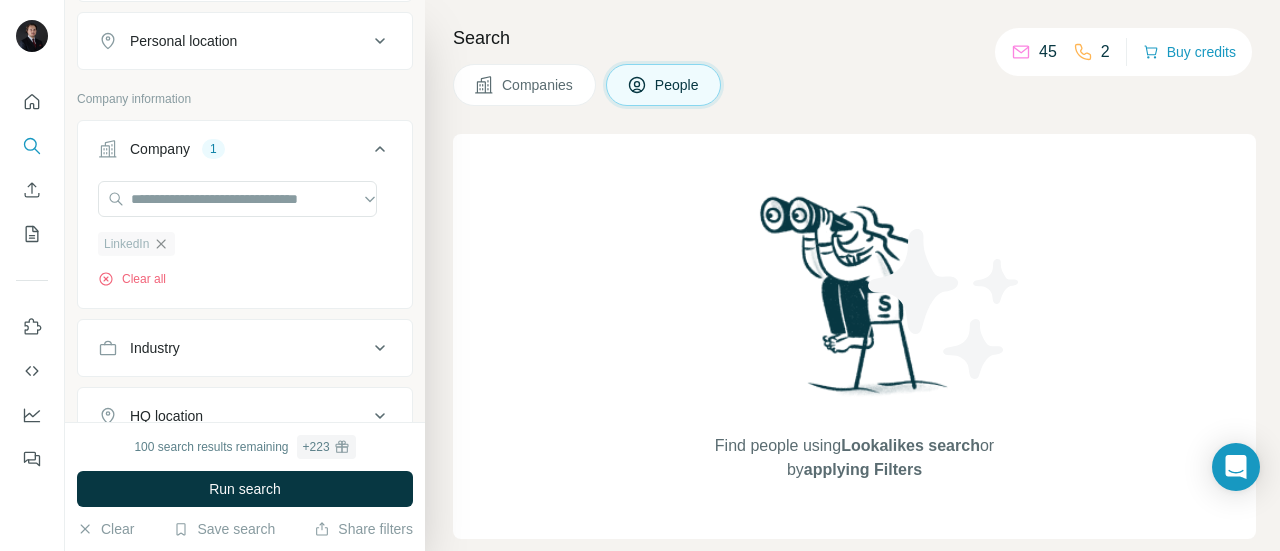 click 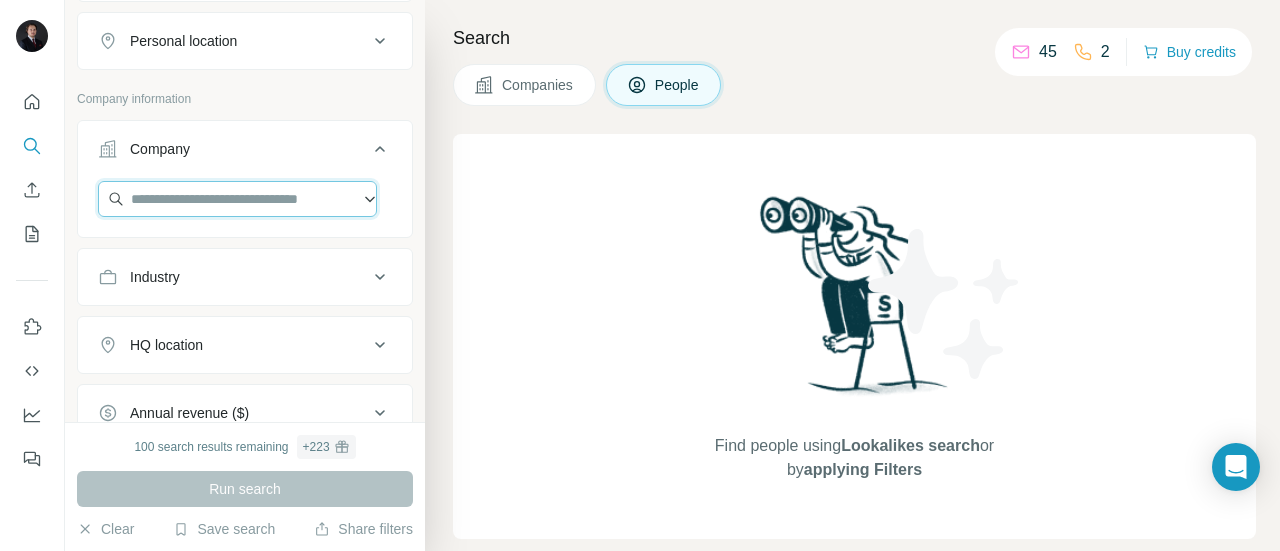 click at bounding box center (237, 199) 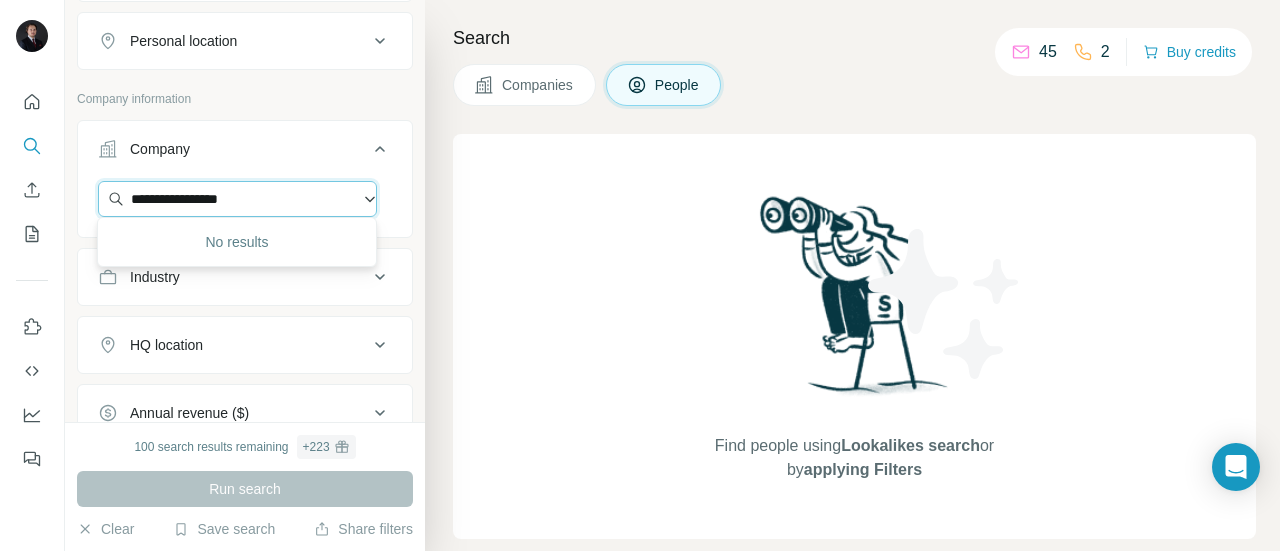 click on "**********" at bounding box center (237, 199) 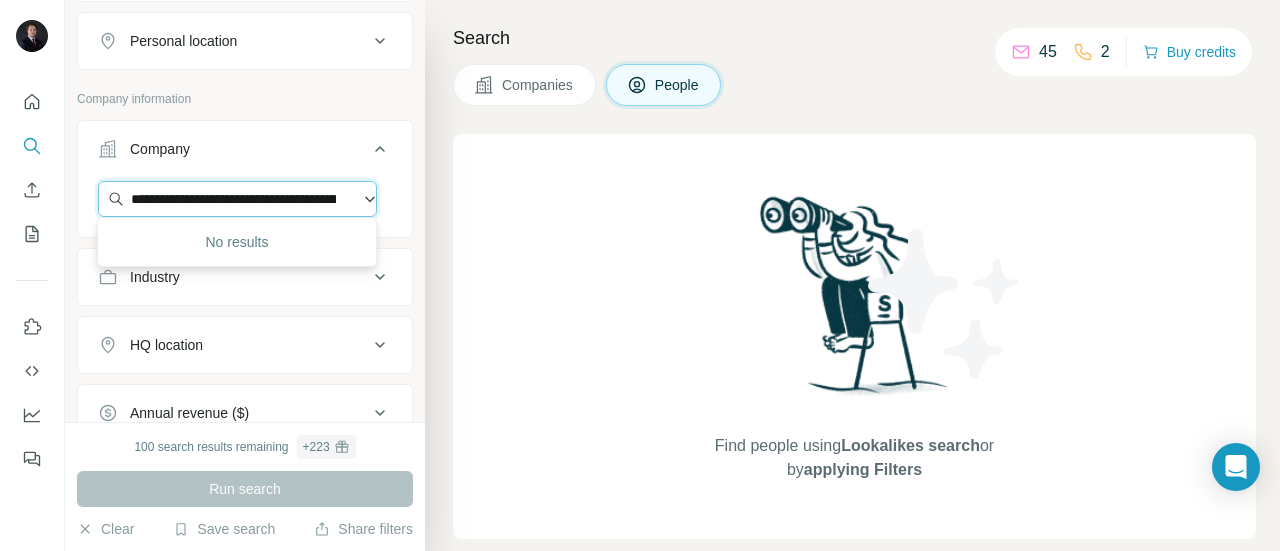 scroll, scrollTop: 0, scrollLeft: 148, axis: horizontal 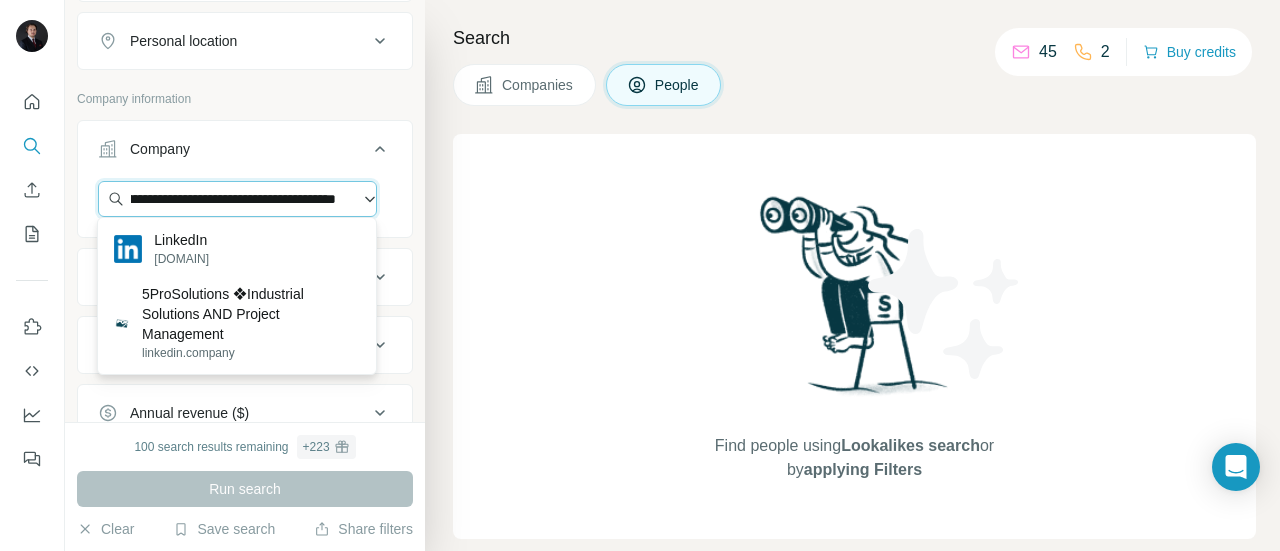 click on "**********" at bounding box center (237, 199) 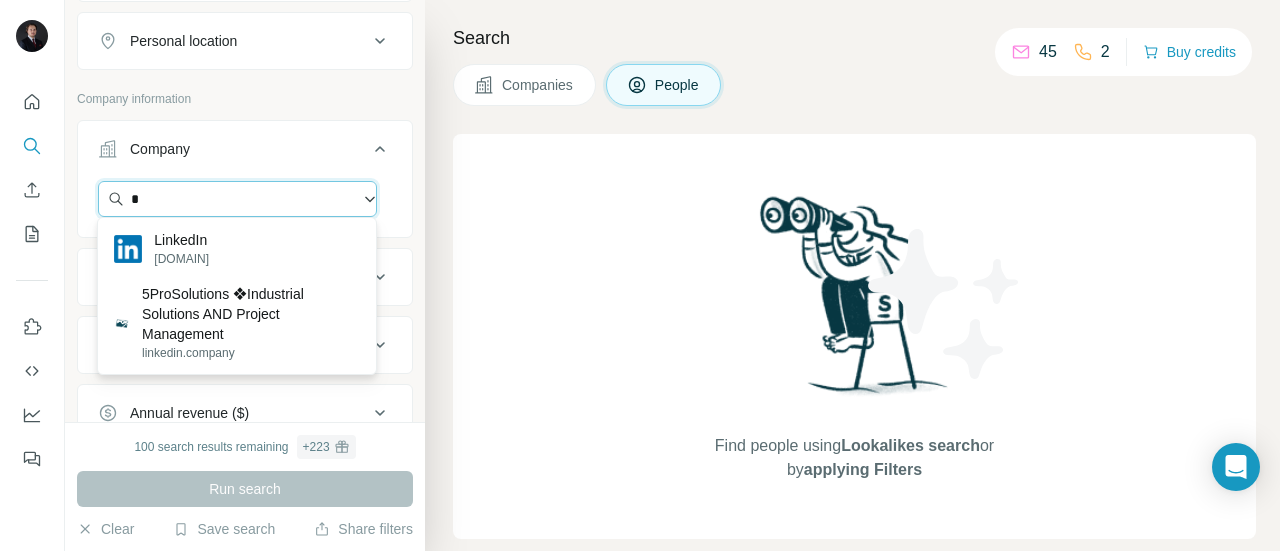scroll, scrollTop: 0, scrollLeft: 0, axis: both 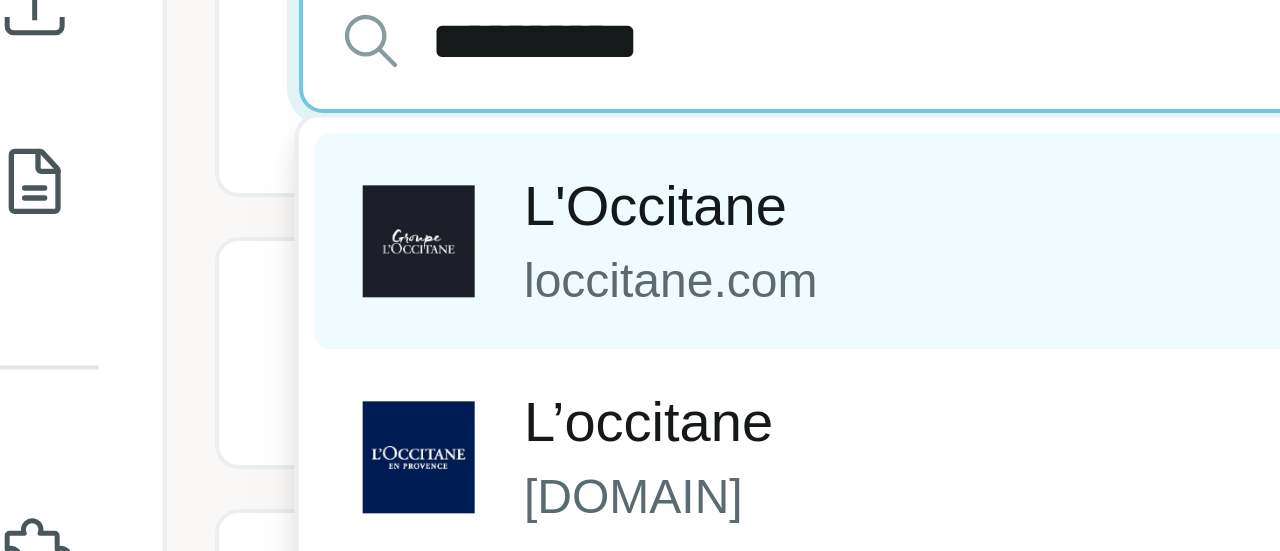 type on "**********" 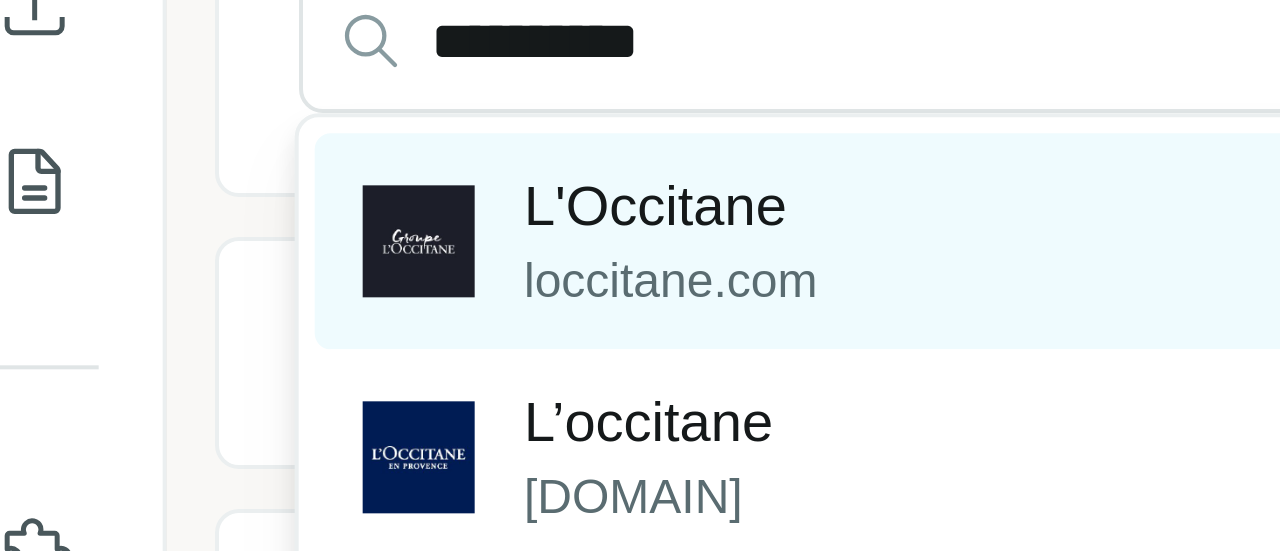 click on "[COMPANY] [DOMAIN]" at bounding box center [170, 249] 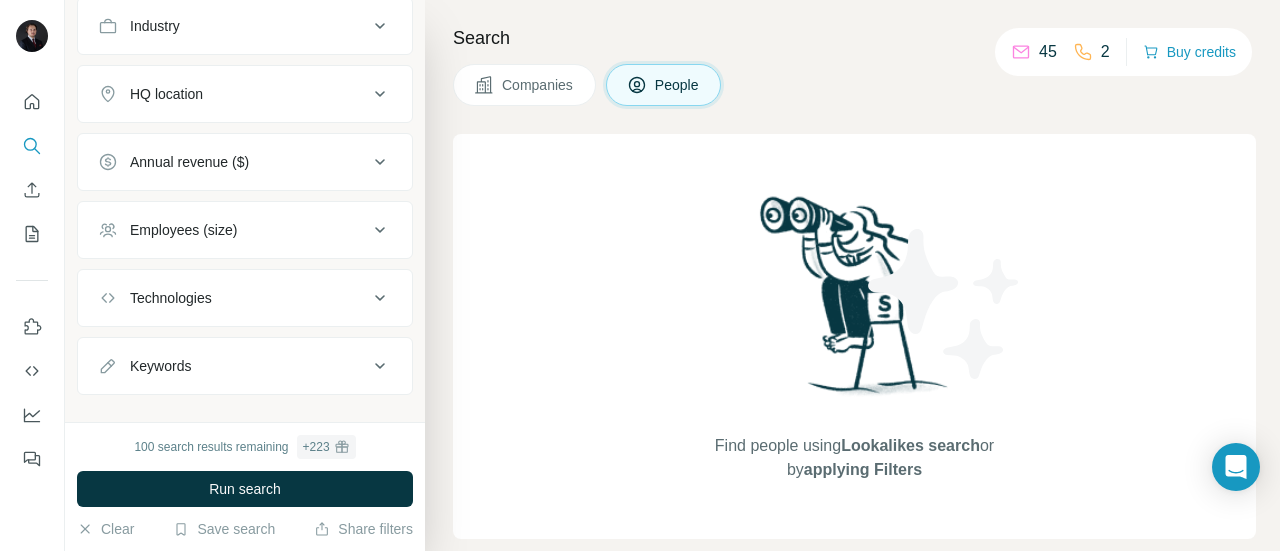 scroll, scrollTop: 850, scrollLeft: 0, axis: vertical 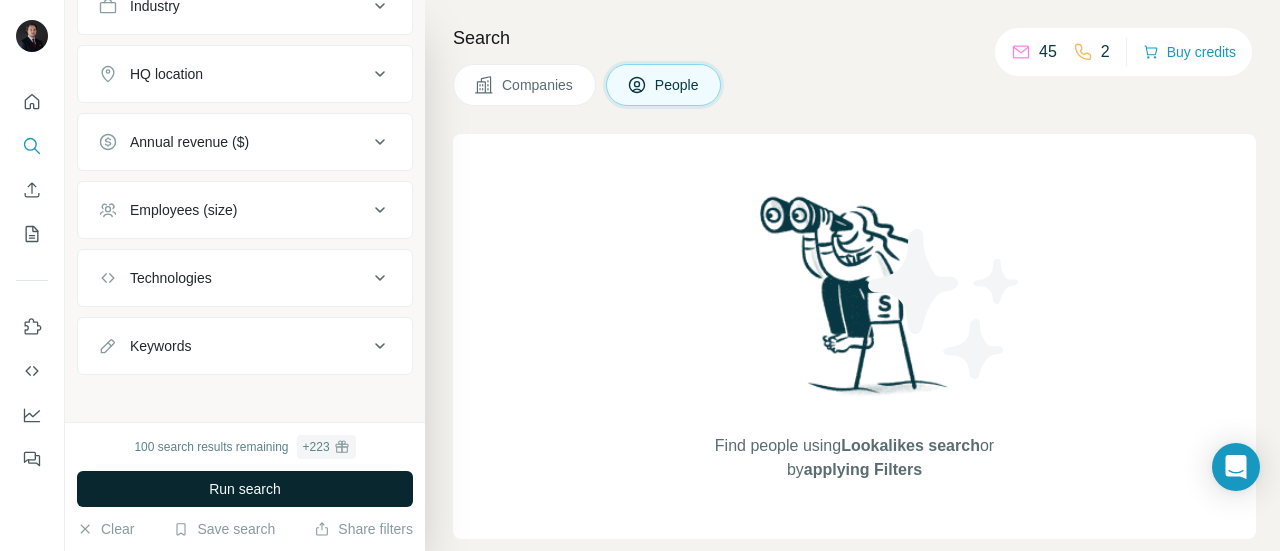 click on "Run search" at bounding box center [245, 489] 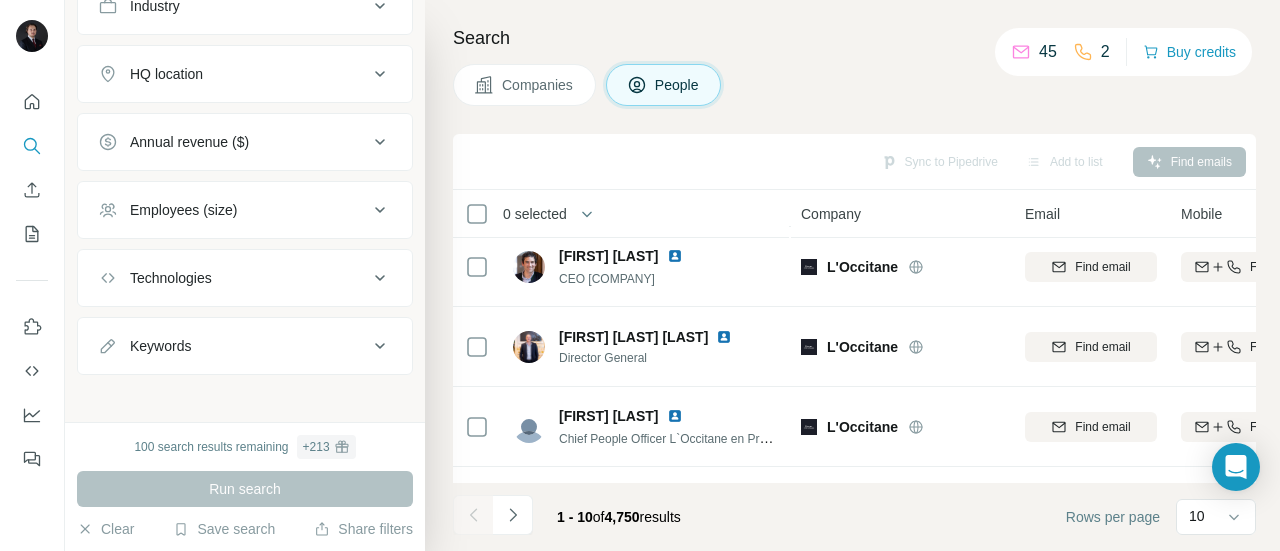 scroll, scrollTop: 90, scrollLeft: 0, axis: vertical 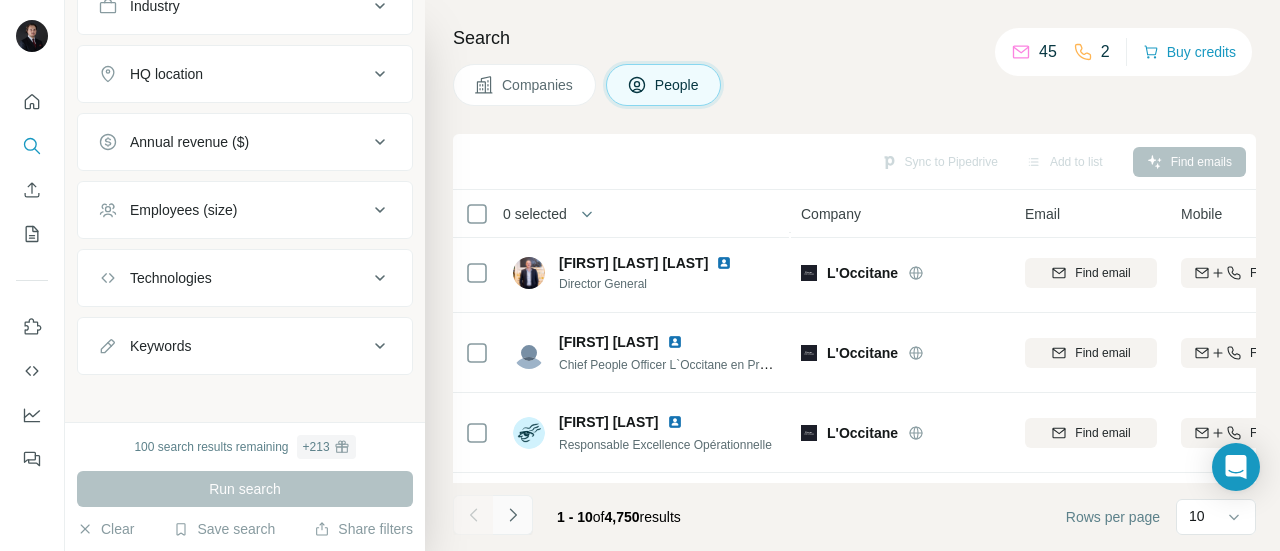 click 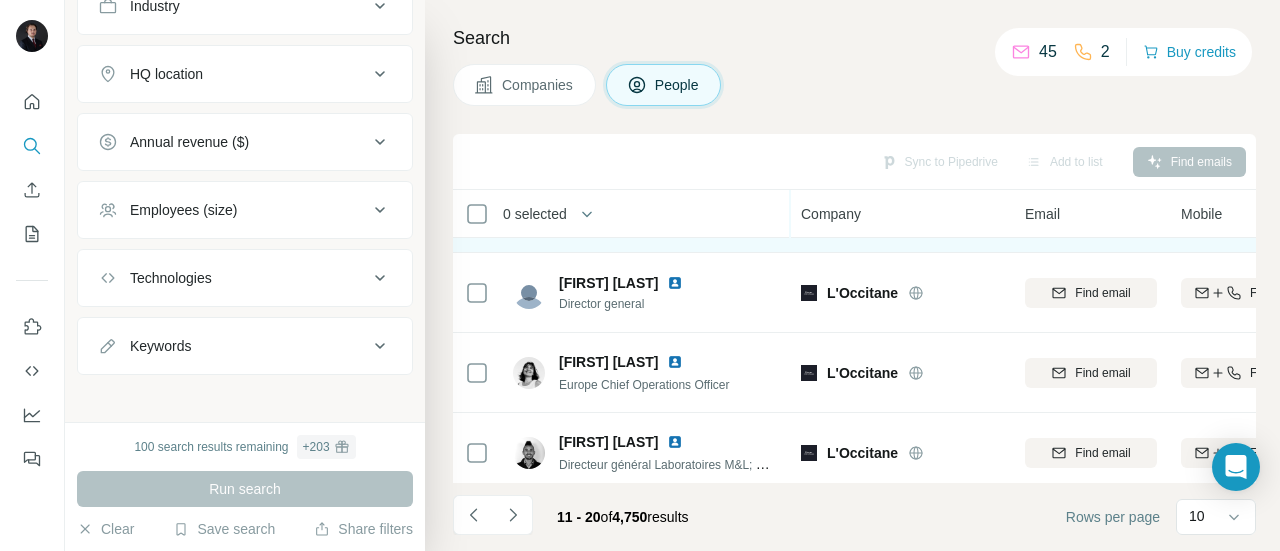 scroll, scrollTop: 305, scrollLeft: 0, axis: vertical 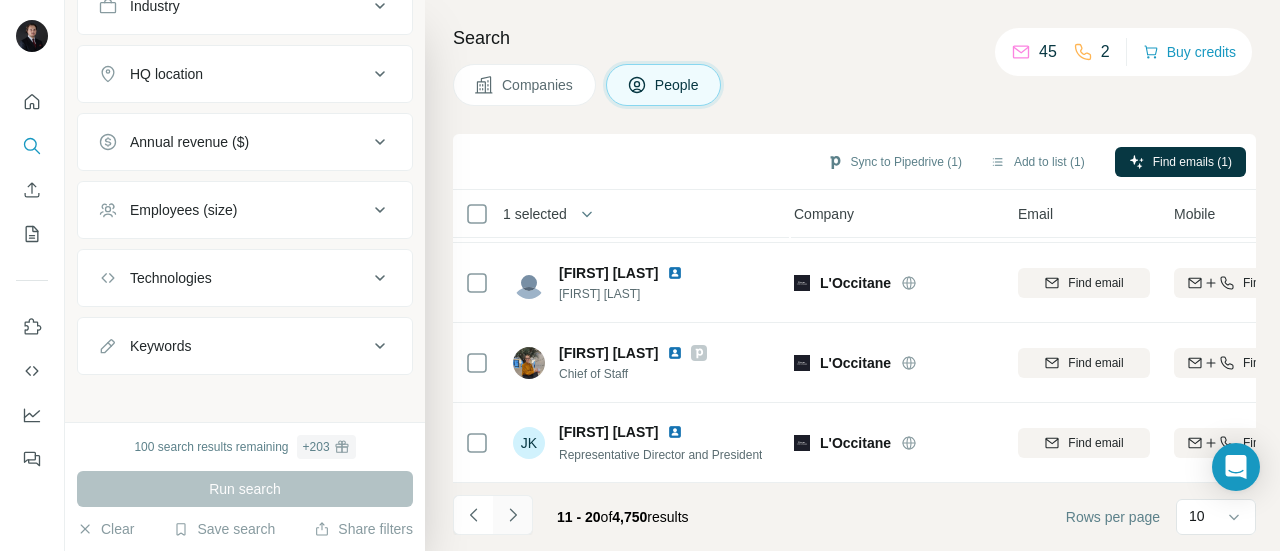 click at bounding box center [513, 515] 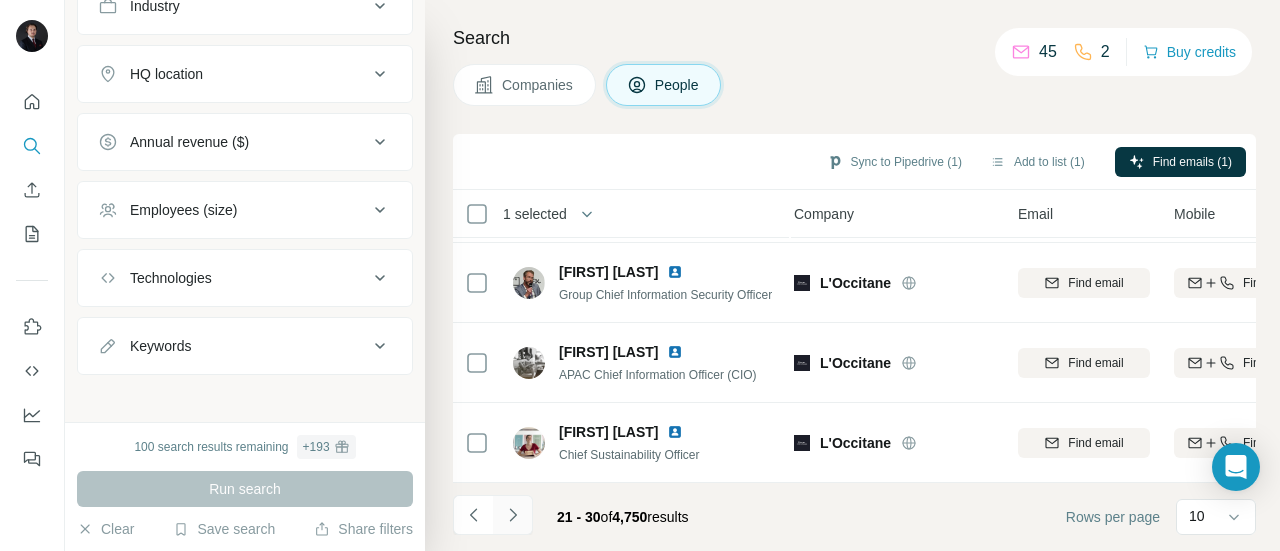click 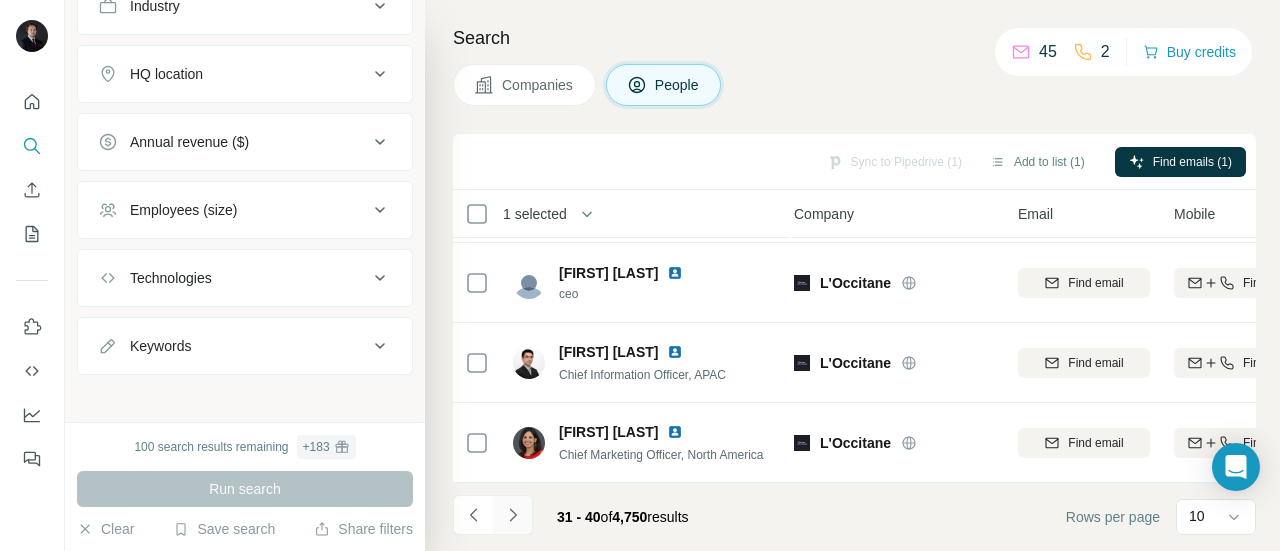 click 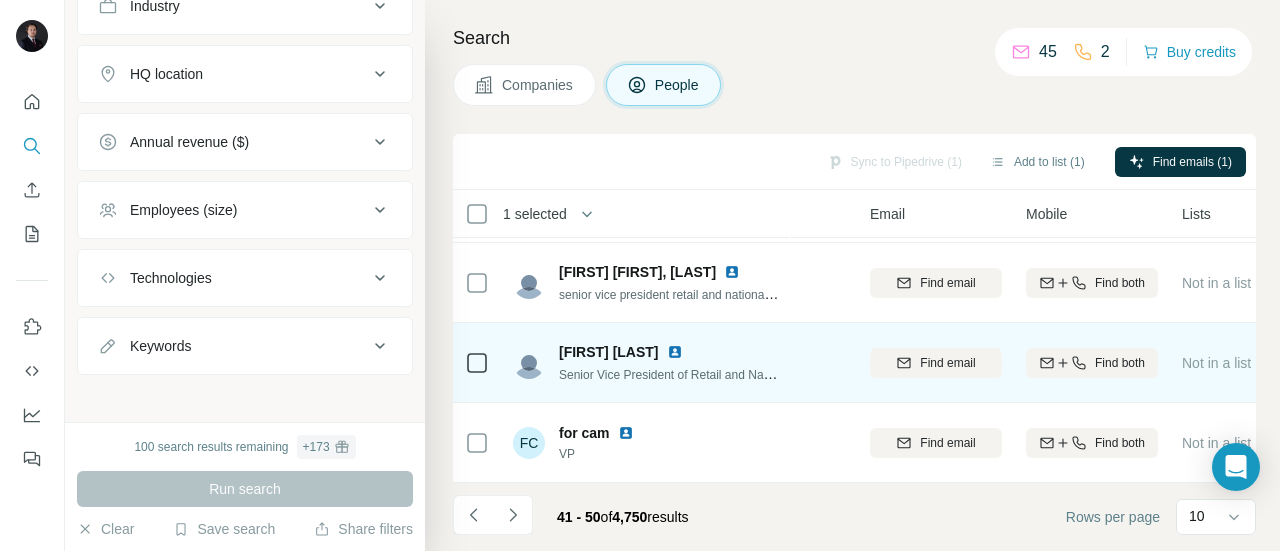 scroll, scrollTop: 564, scrollLeft: 157, axis: both 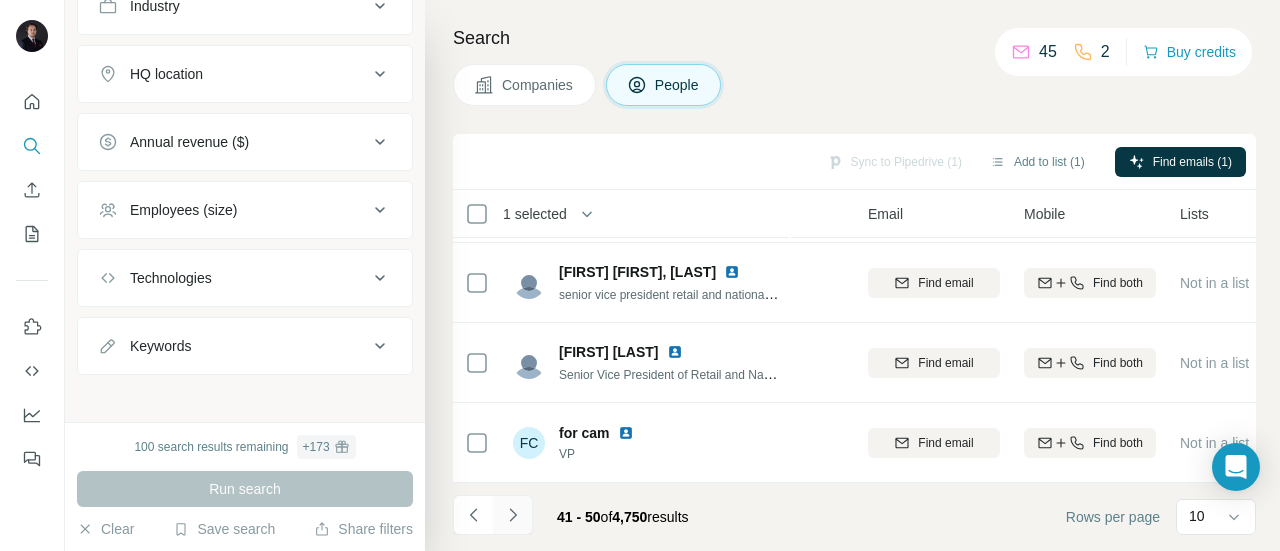 click 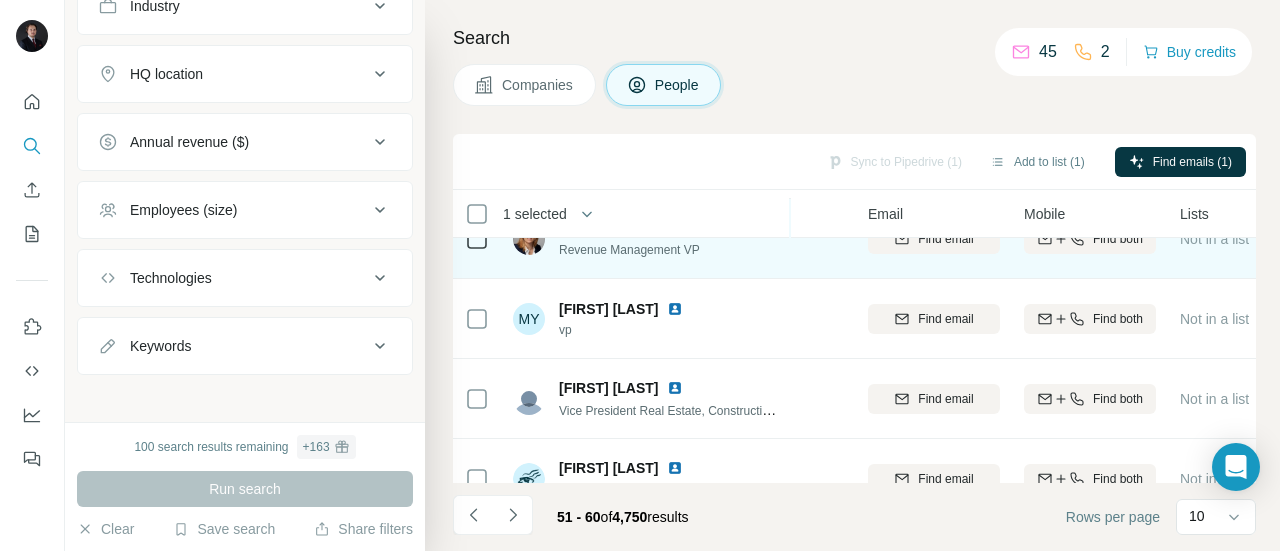 scroll, scrollTop: 0, scrollLeft: 157, axis: horizontal 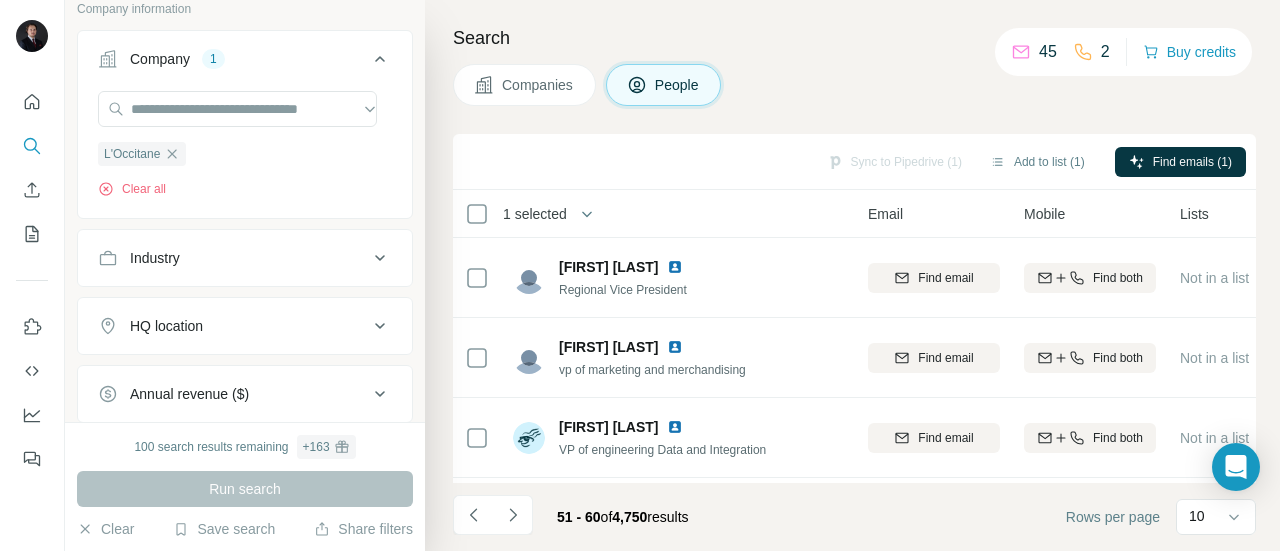 click on "Industry" at bounding box center (233, 258) 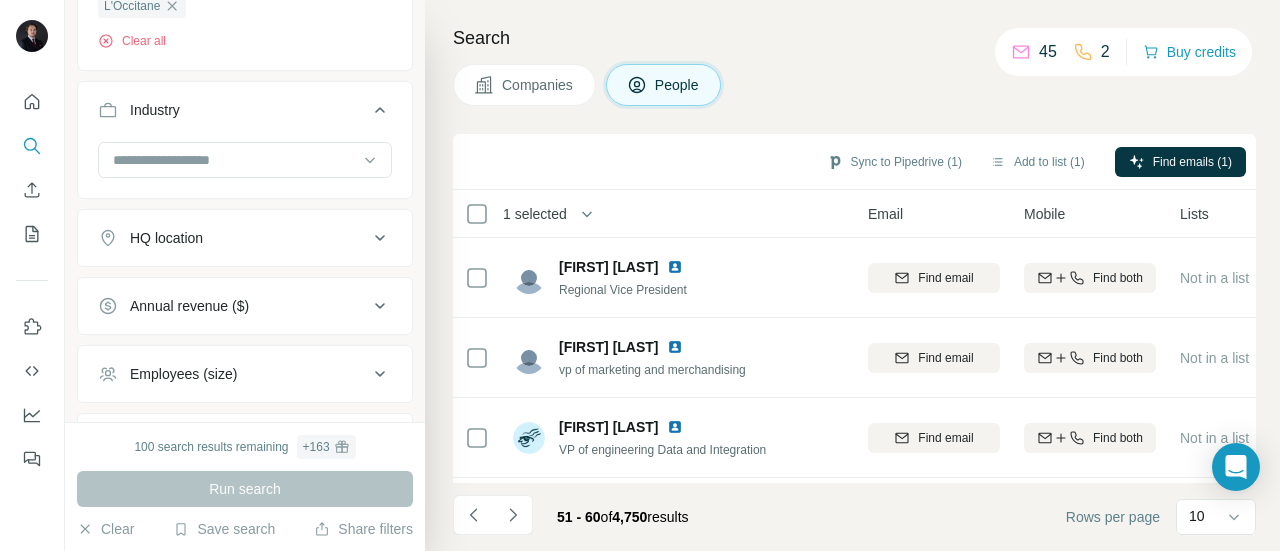 scroll, scrollTop: 748, scrollLeft: 0, axis: vertical 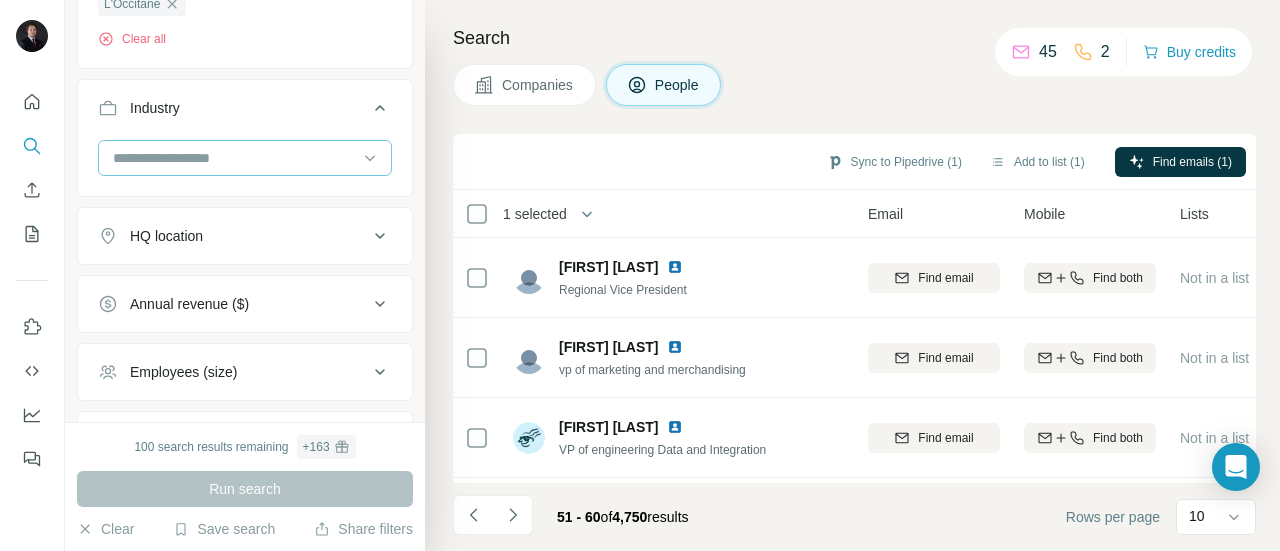 click at bounding box center [234, 158] 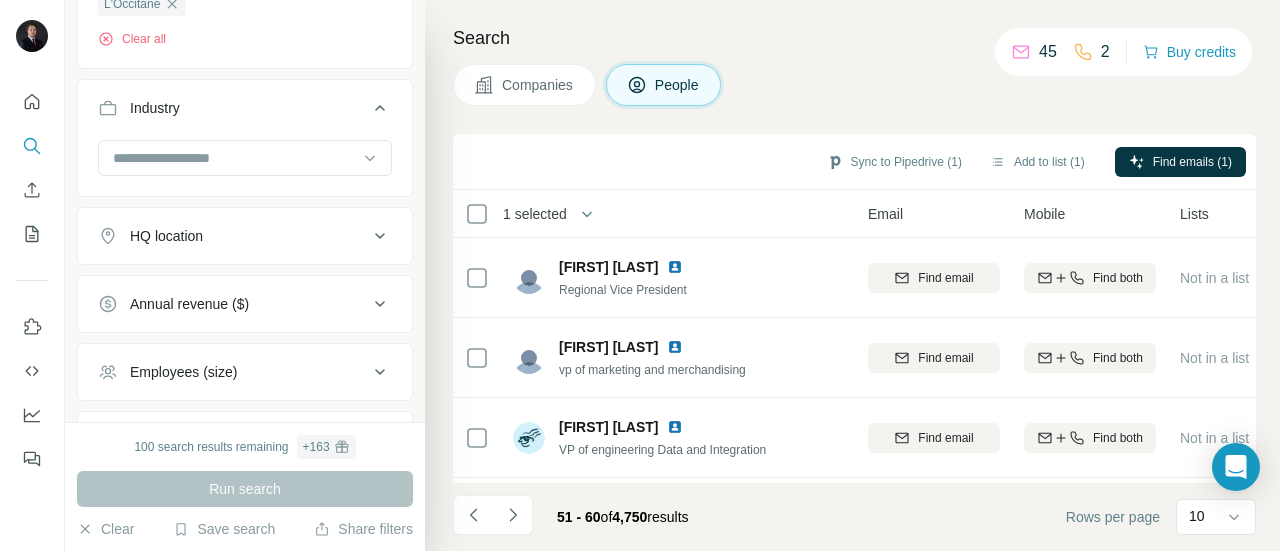 click on "Industry" at bounding box center (233, 108) 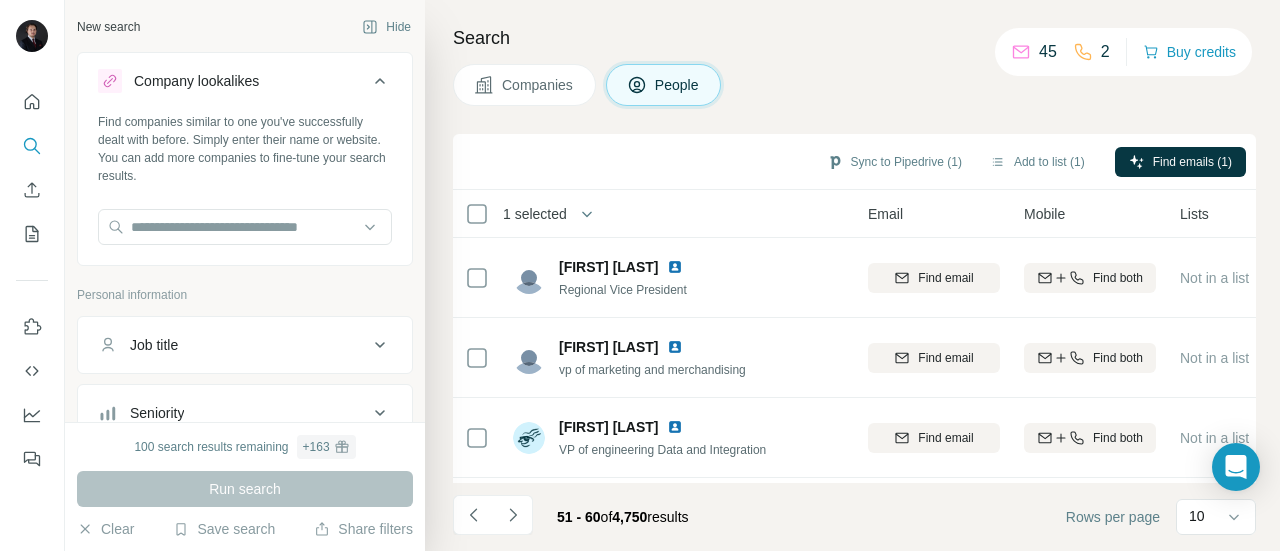 scroll, scrollTop: 1, scrollLeft: 0, axis: vertical 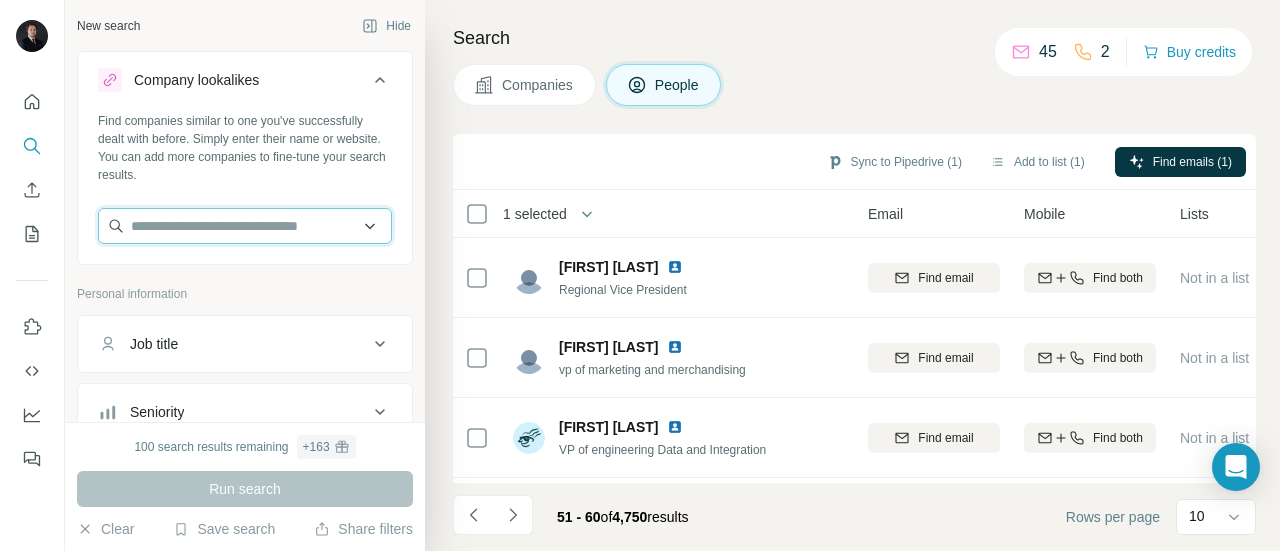 click at bounding box center [245, 226] 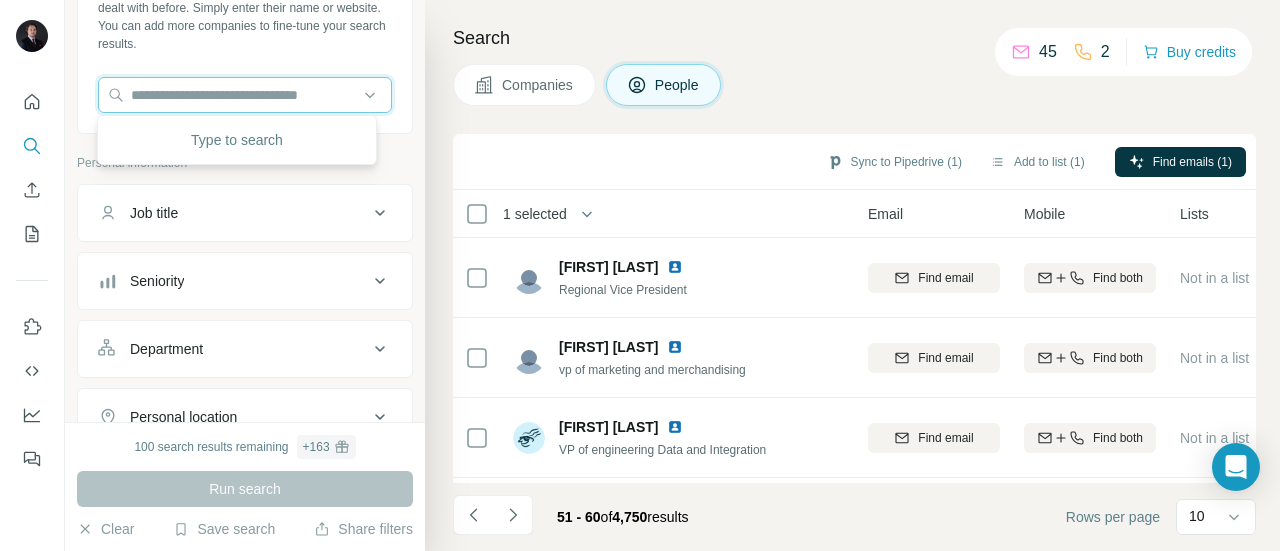 scroll, scrollTop: 133, scrollLeft: 0, axis: vertical 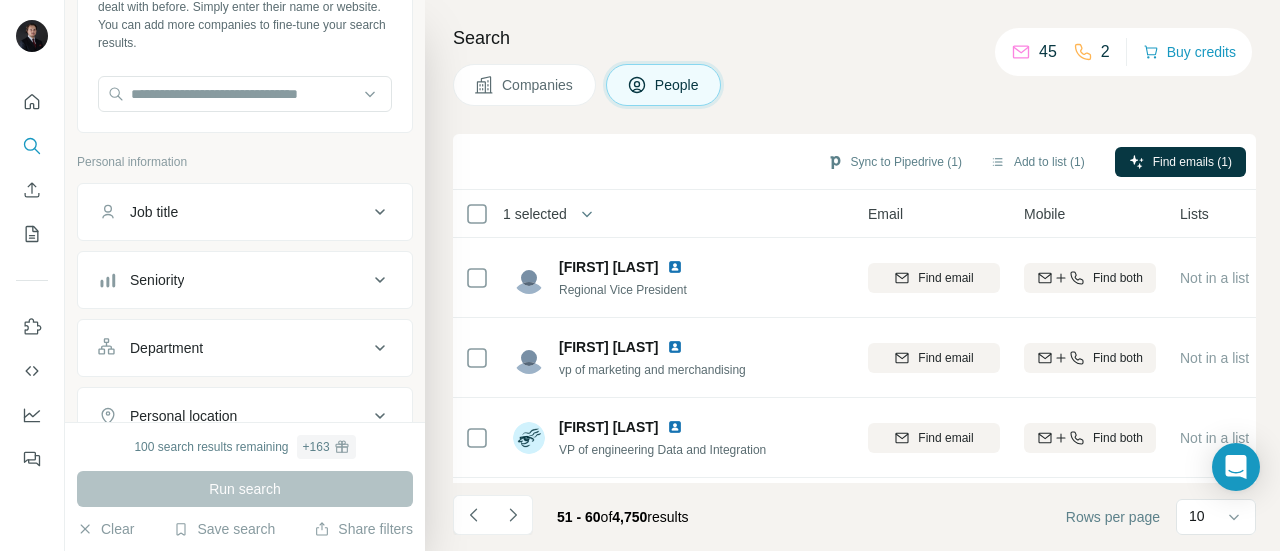 click on "Personal information" at bounding box center [245, 162] 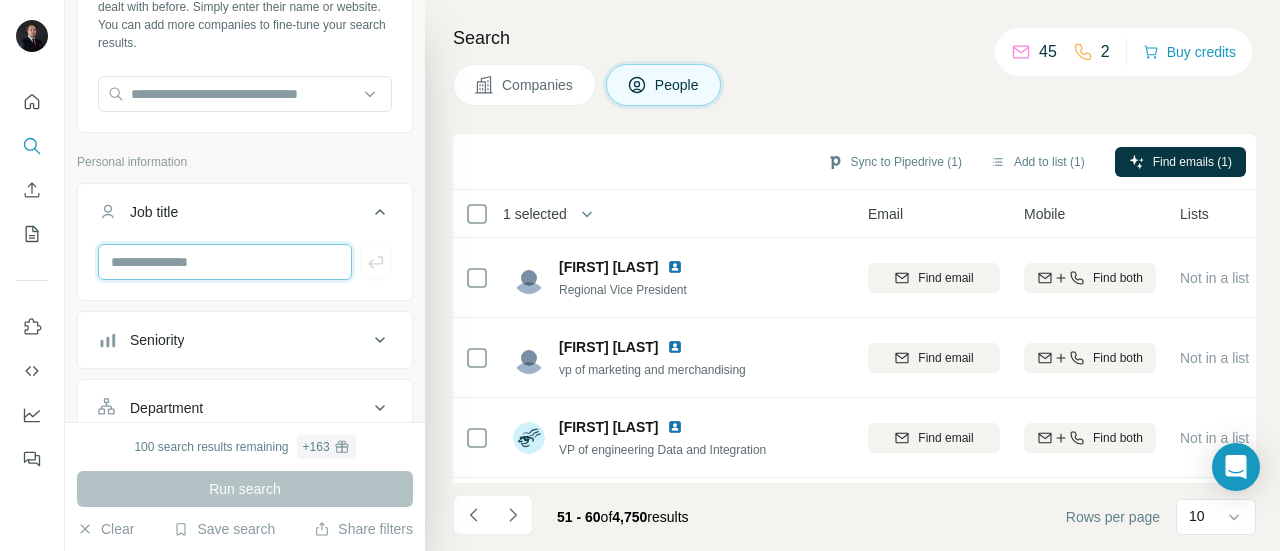 click at bounding box center (225, 262) 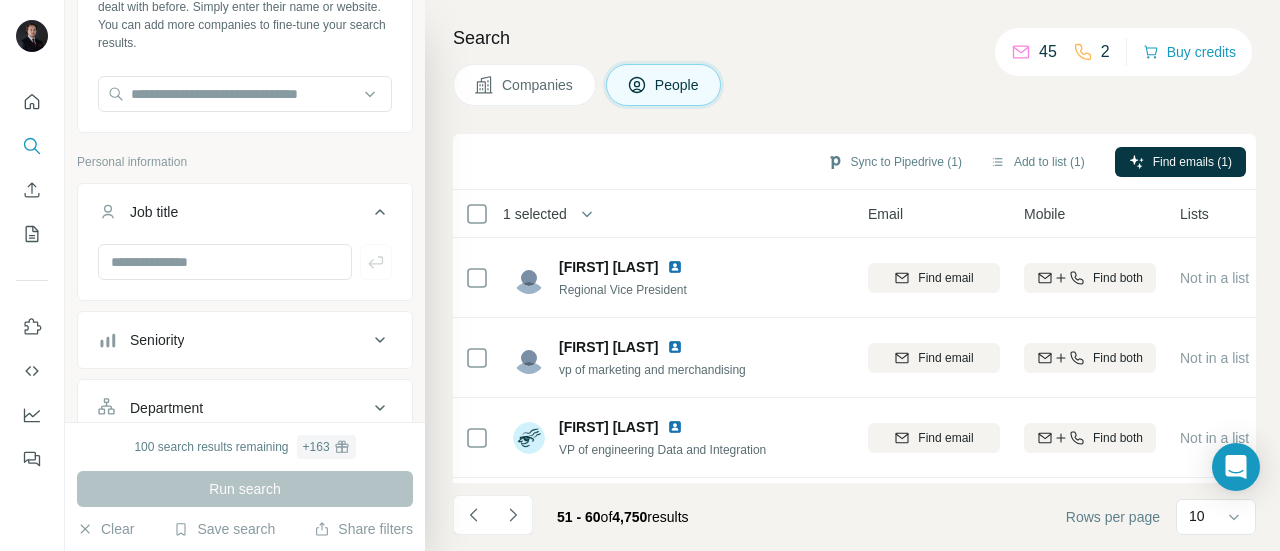 click on "Seniority" at bounding box center (233, 340) 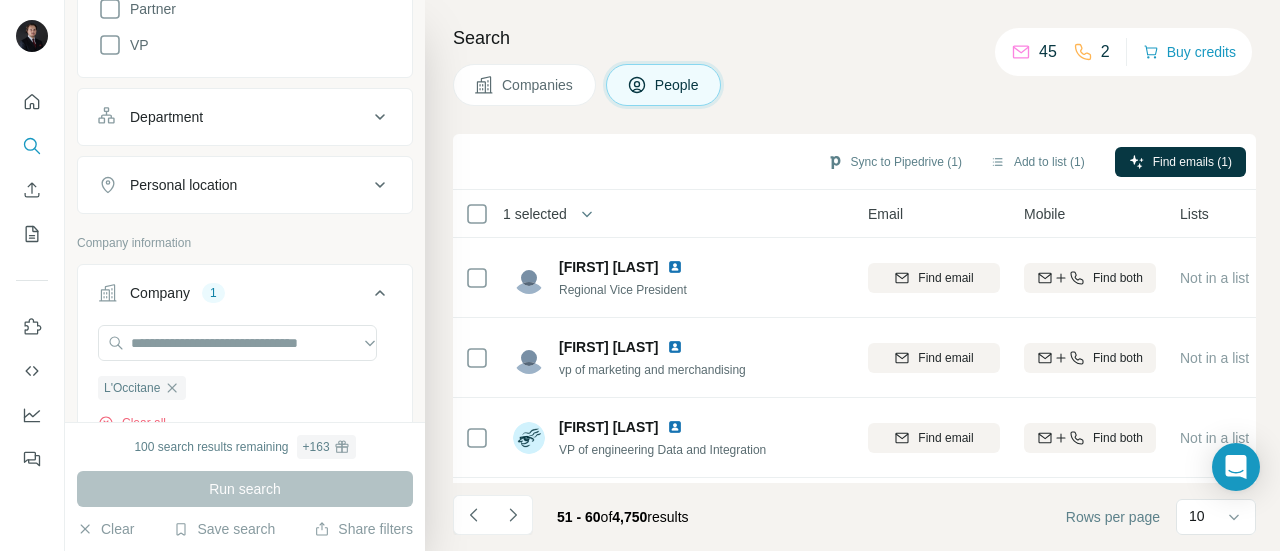 scroll, scrollTop: 802, scrollLeft: 0, axis: vertical 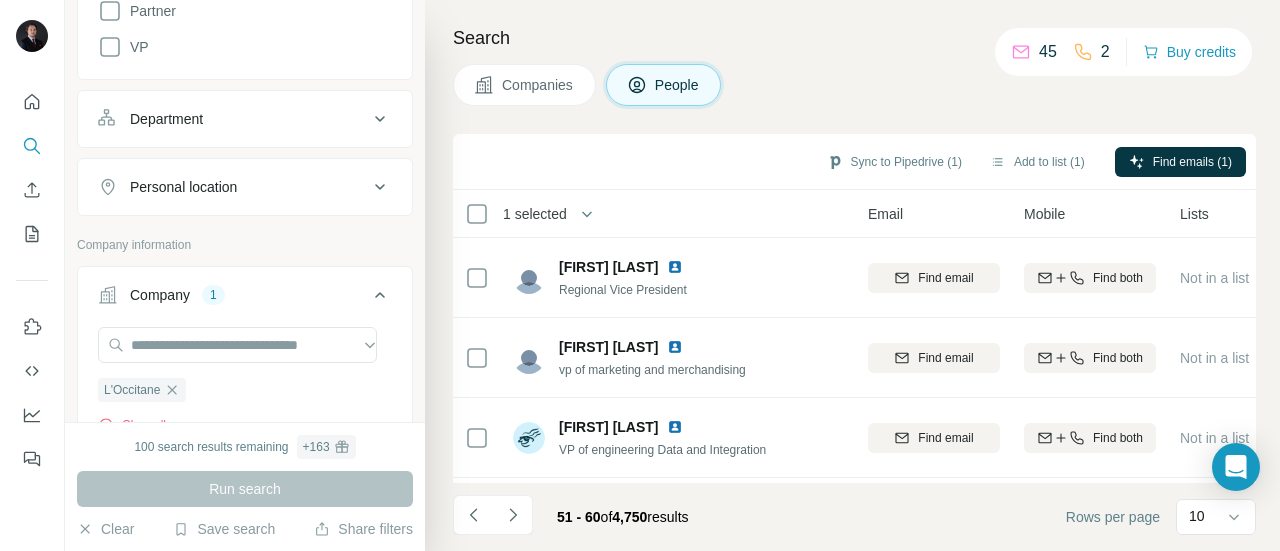 click on "Department" at bounding box center [245, 119] 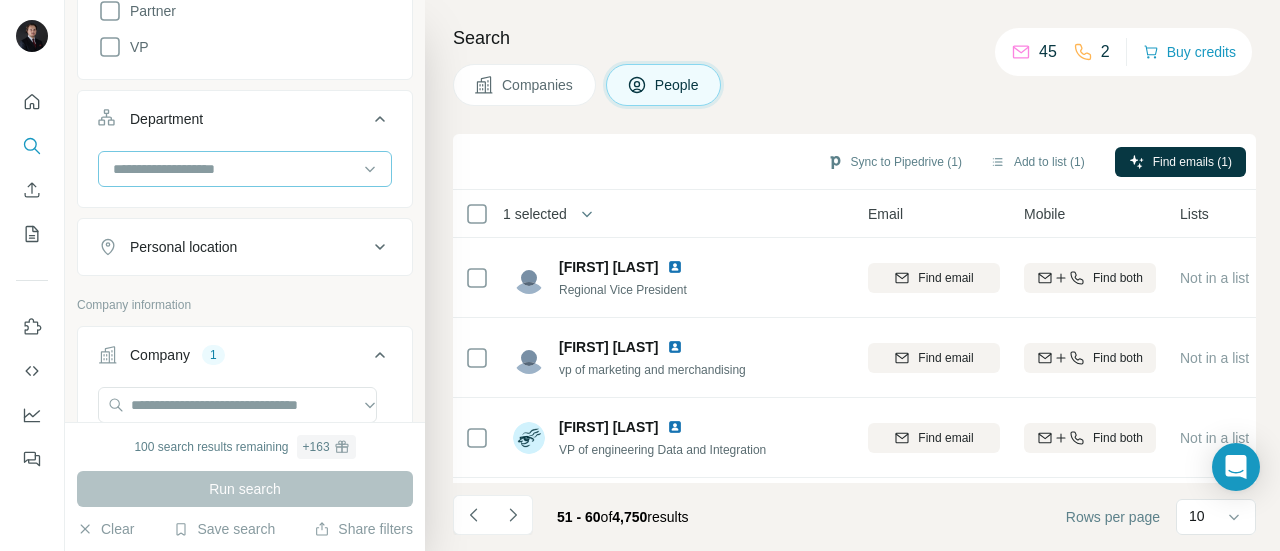 click at bounding box center (234, 169) 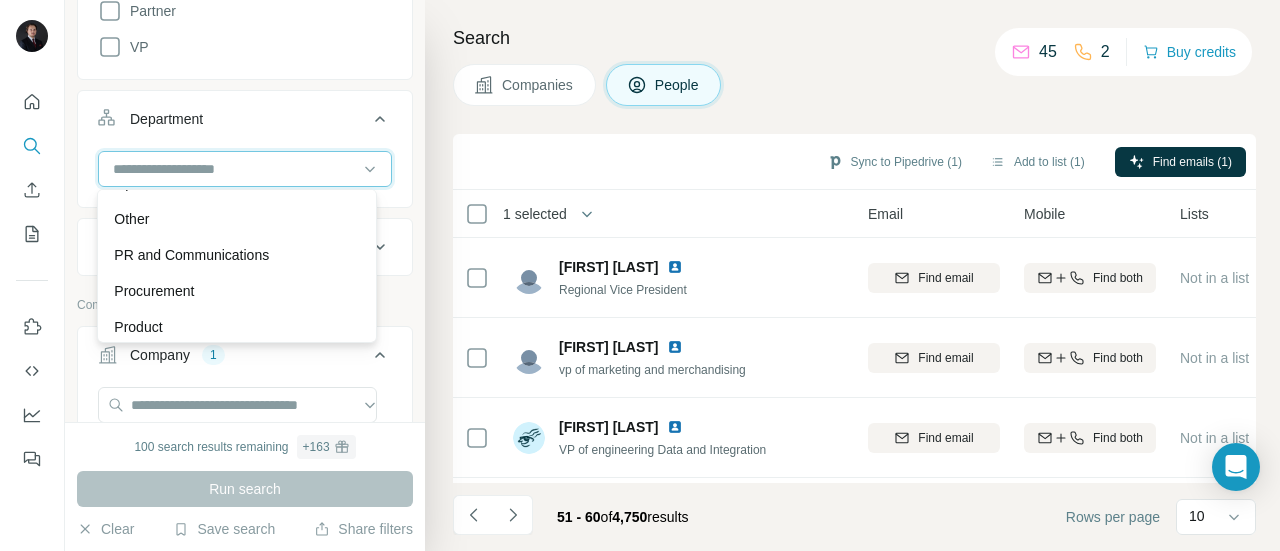 scroll, scrollTop: 550, scrollLeft: 0, axis: vertical 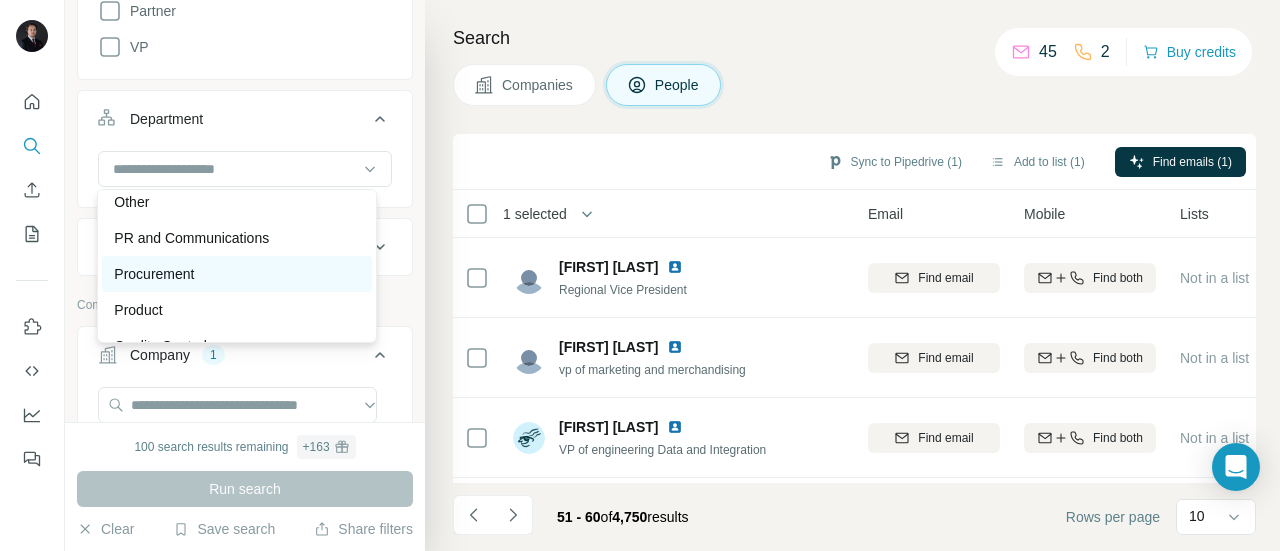click on "Procurement" at bounding box center (236, 274) 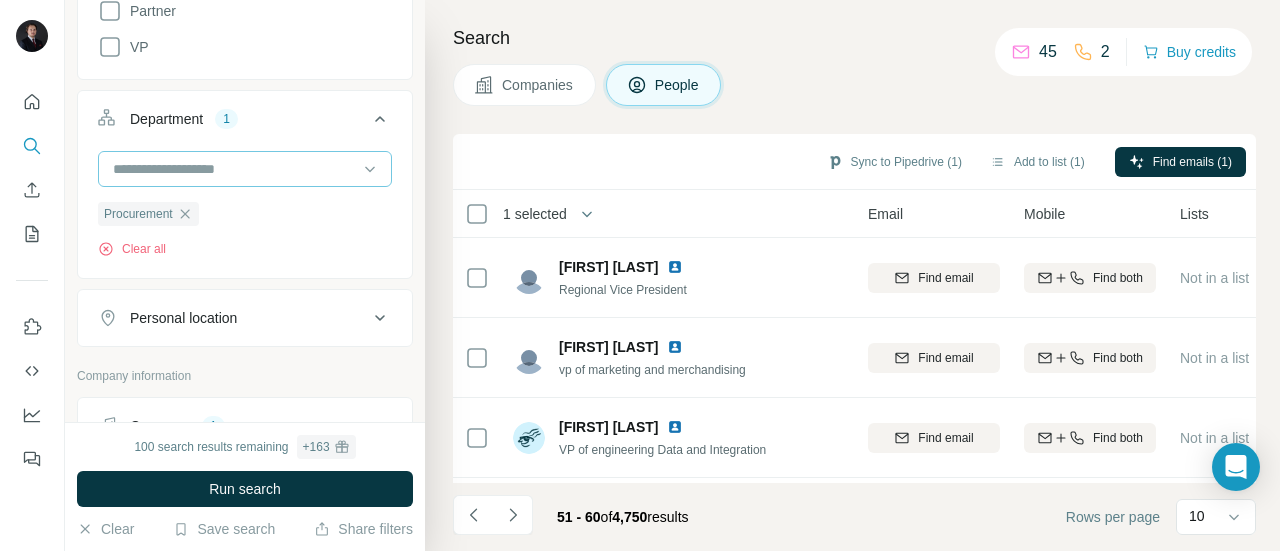click at bounding box center [234, 169] 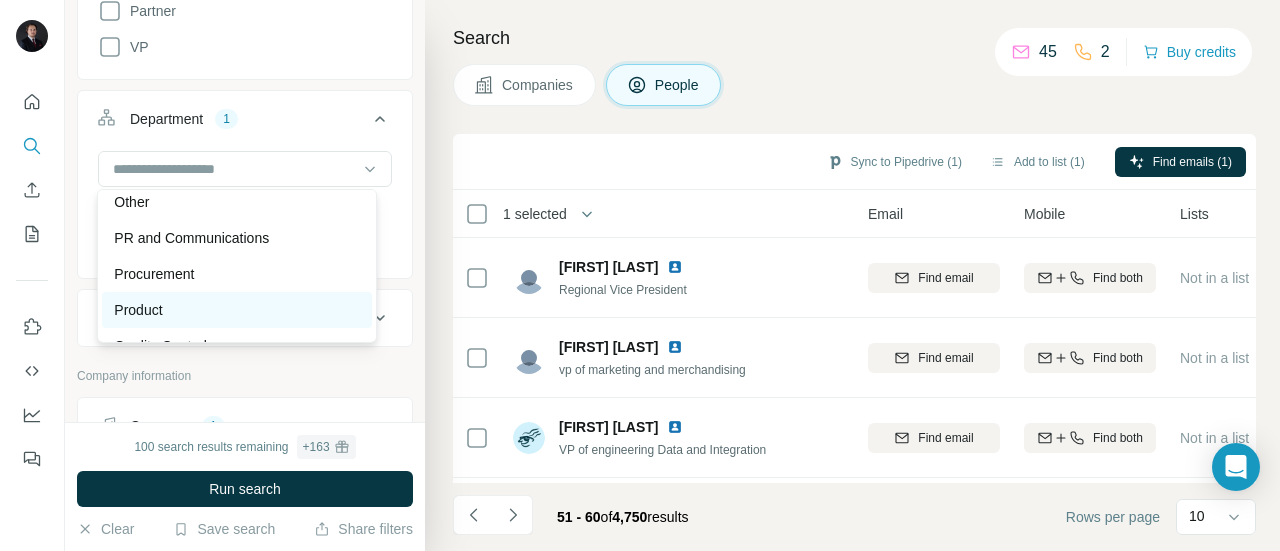 click on "Product" at bounding box center [236, 310] 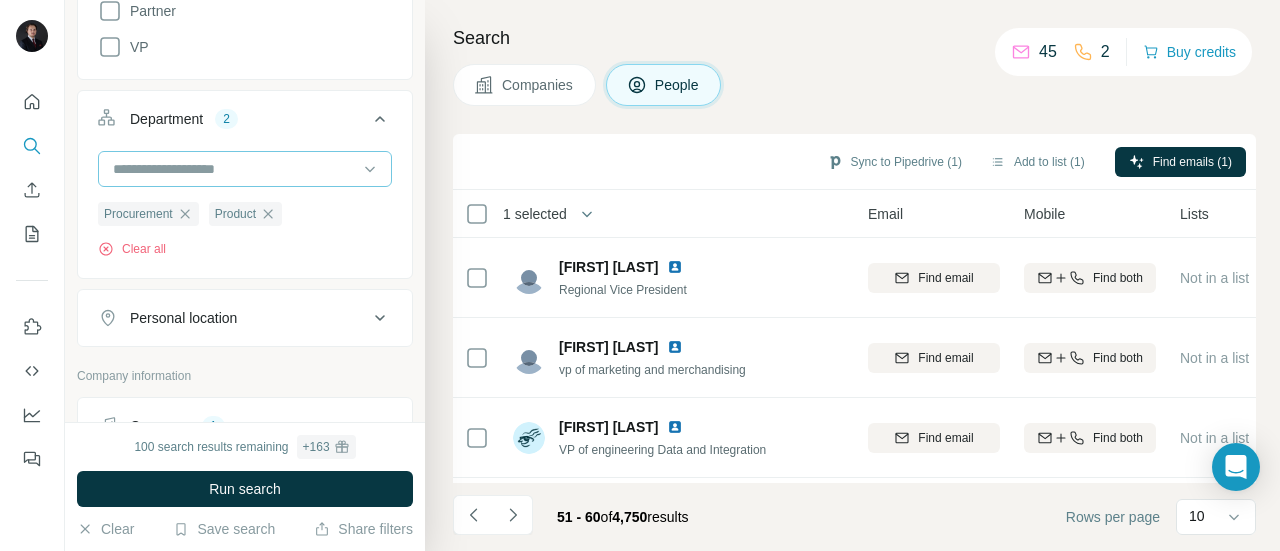 click at bounding box center [234, 169] 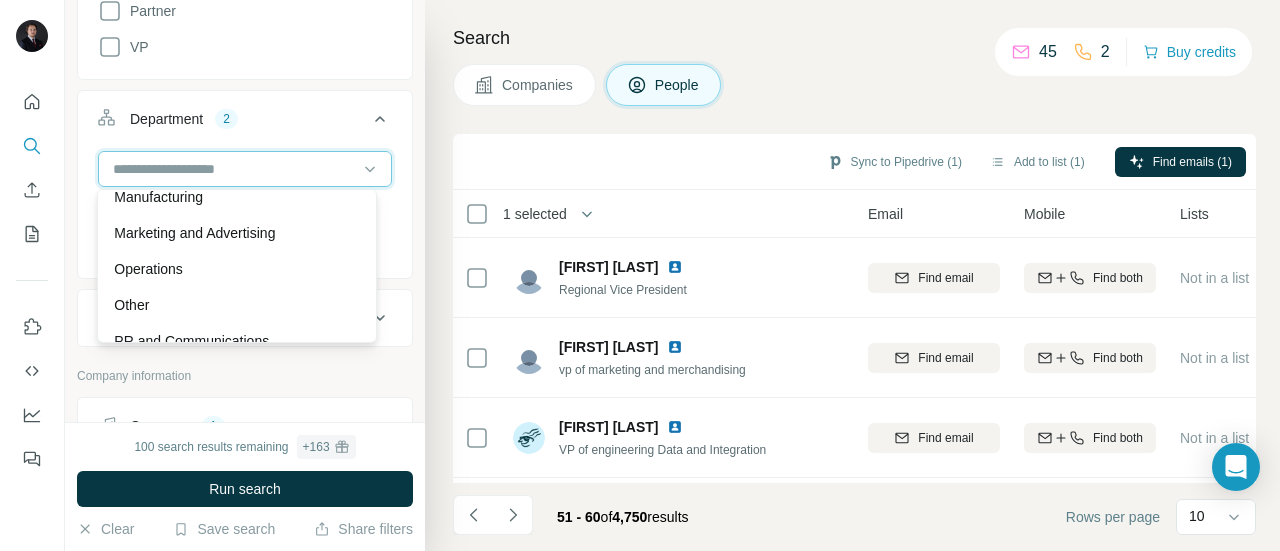 scroll, scrollTop: 451, scrollLeft: 0, axis: vertical 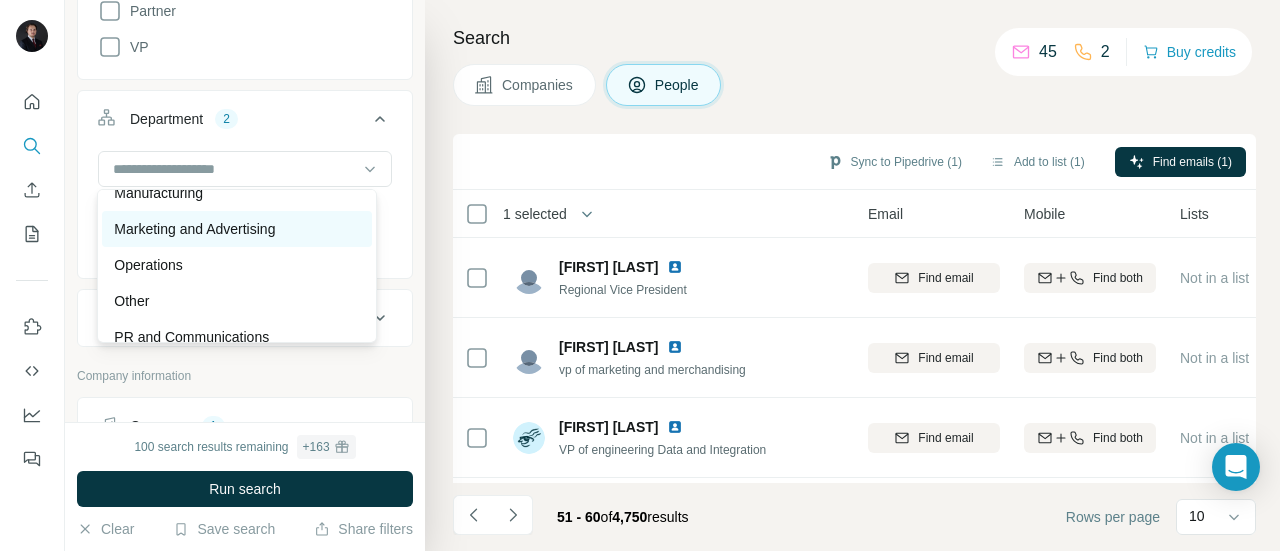 click on "Marketing and Advertising" at bounding box center (194, 229) 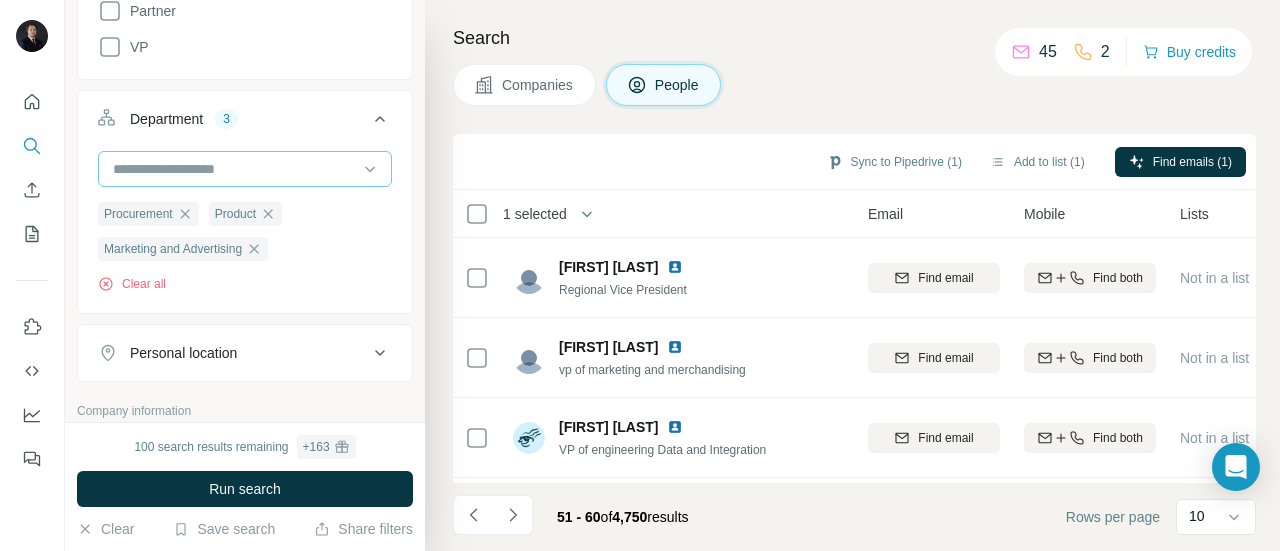 click at bounding box center [234, 169] 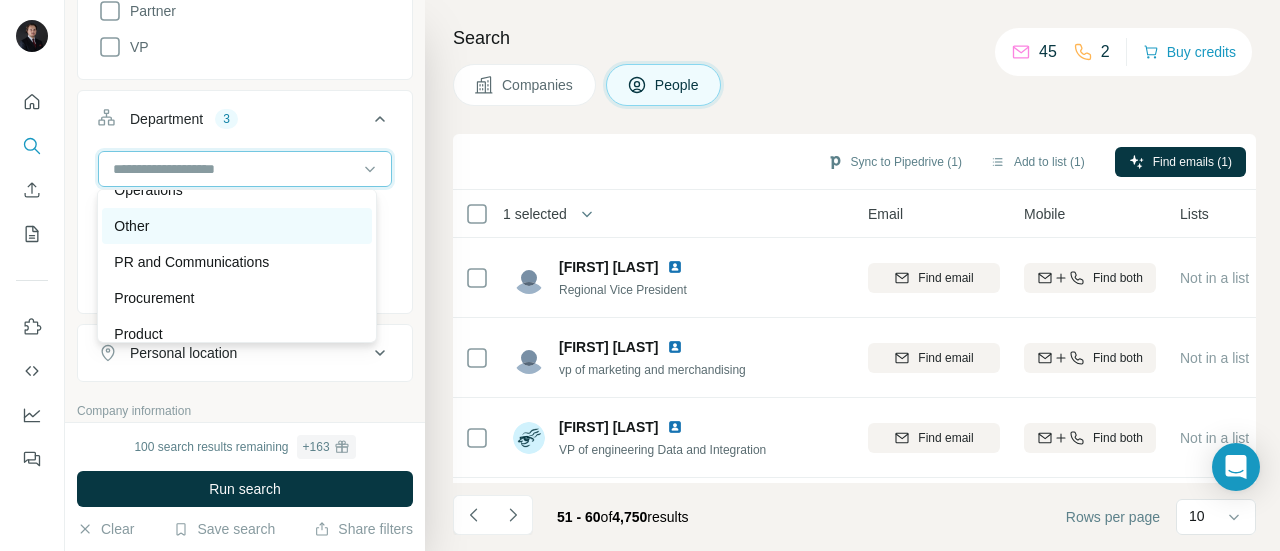 scroll, scrollTop: 519, scrollLeft: 0, axis: vertical 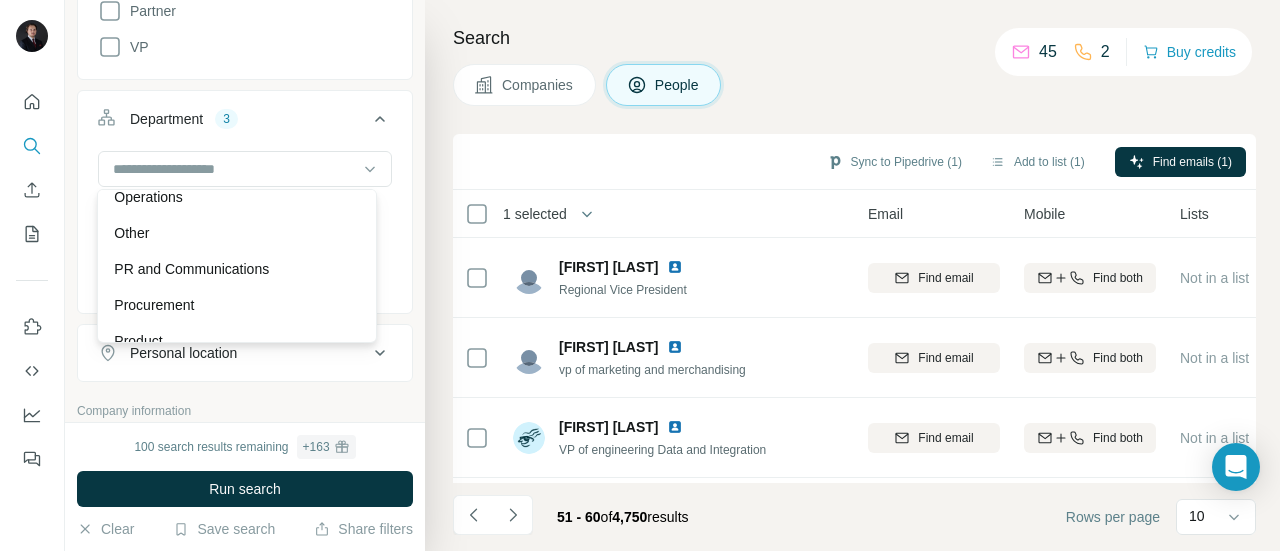click on "New search Hide Company lookalikes Find companies similar to one you've successfully dealt with before. Simply enter their name or website. You can add more companies to fine-tune your search results. Personal information Job title Seniority Board Member C-Level Director Founder Head Manager Other Owner Partner VP Department 3 Procurement   Product   Marketing and Advertising   Clear all Personal location Company information Company 1 L'Occitane   Clear all Industry HQ location Annual revenue ($) Employees (size) Technologies Keywords" at bounding box center (245, 211) 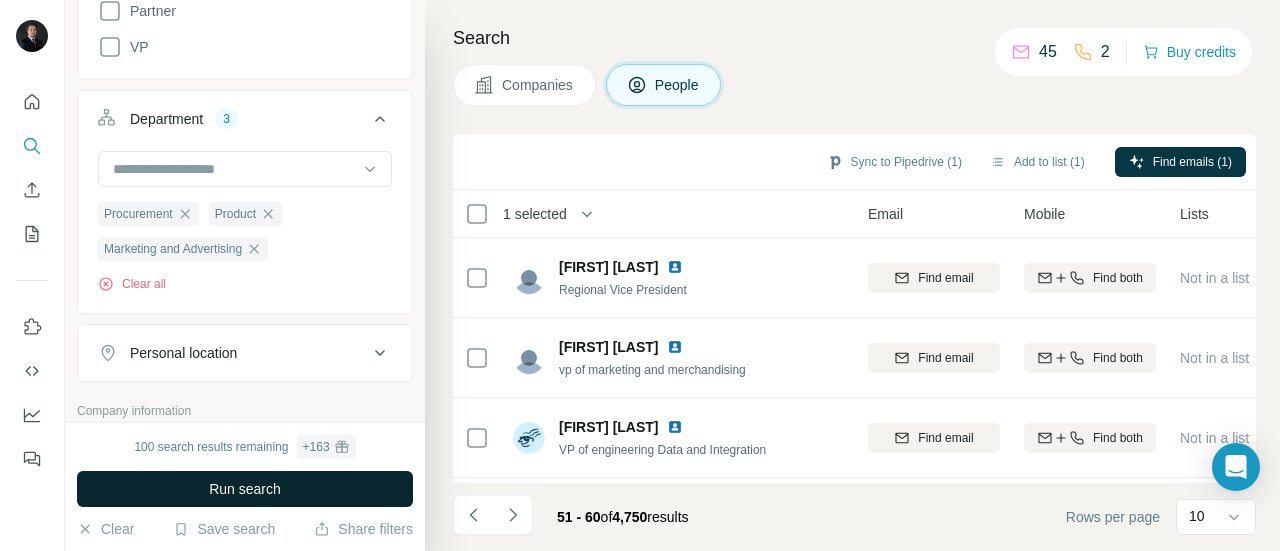 click on "Run search" at bounding box center [245, 489] 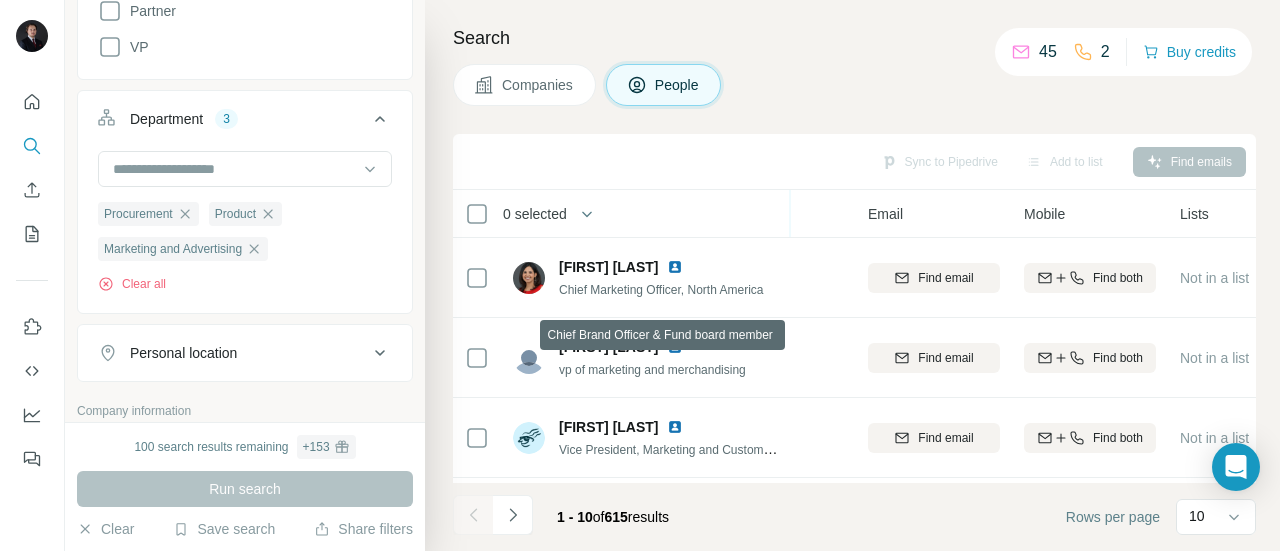 scroll, scrollTop: 136, scrollLeft: 157, axis: both 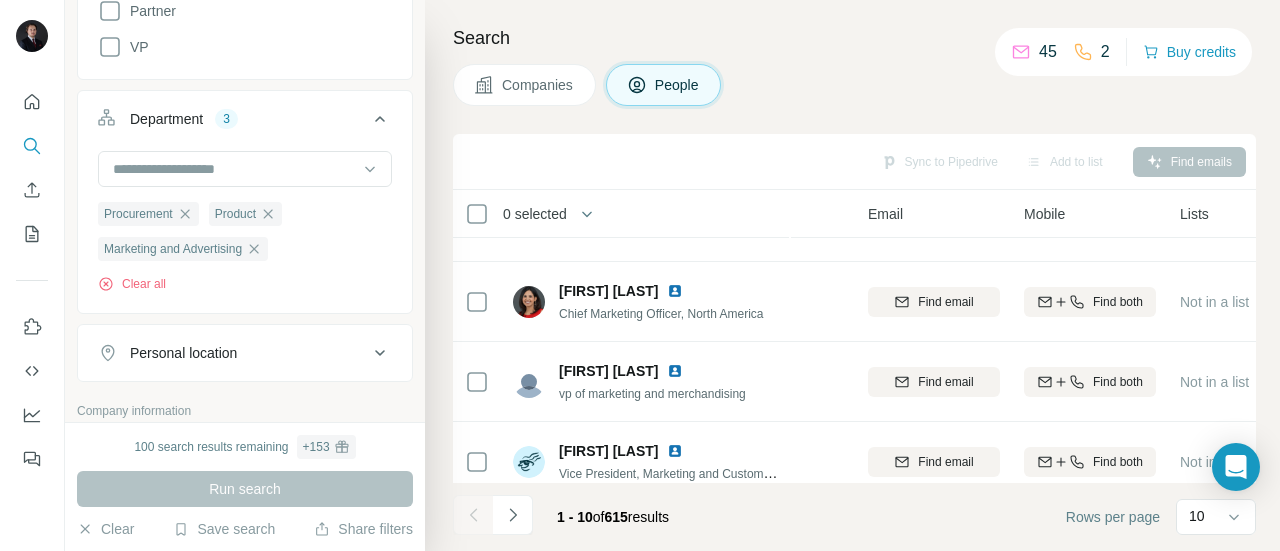click on "Personal location" at bounding box center (233, 353) 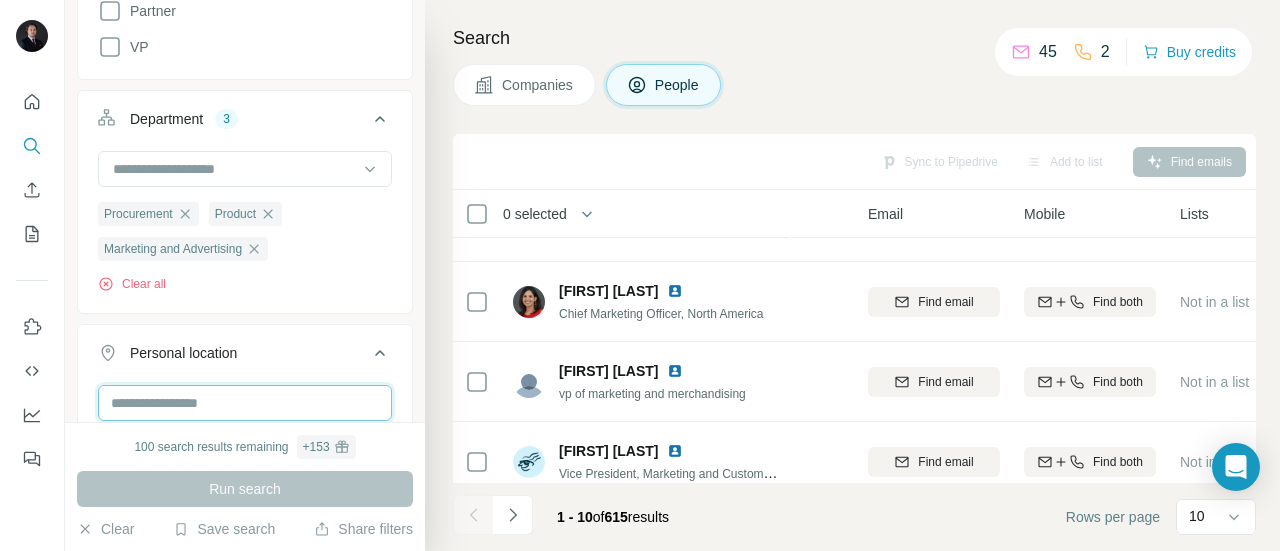click at bounding box center [245, 403] 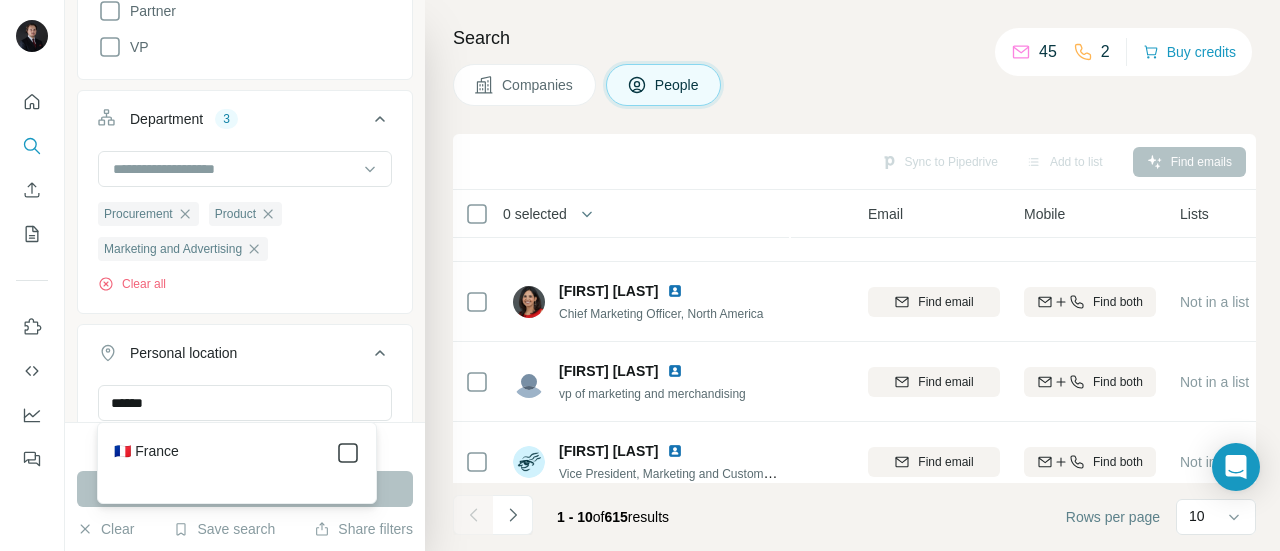 click 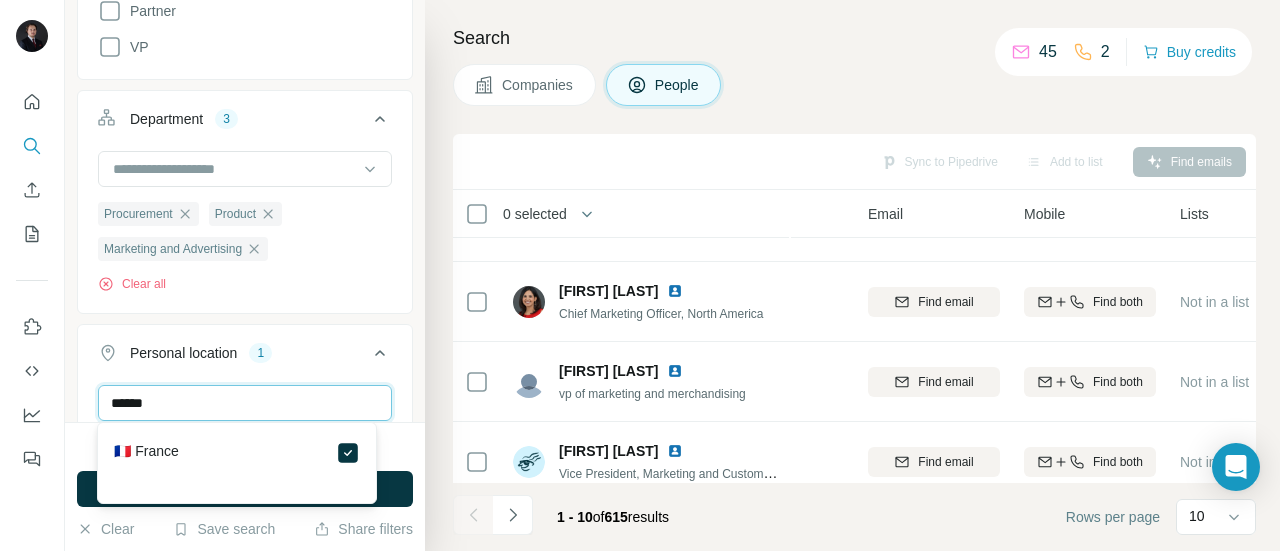 click on "******" at bounding box center [245, 403] 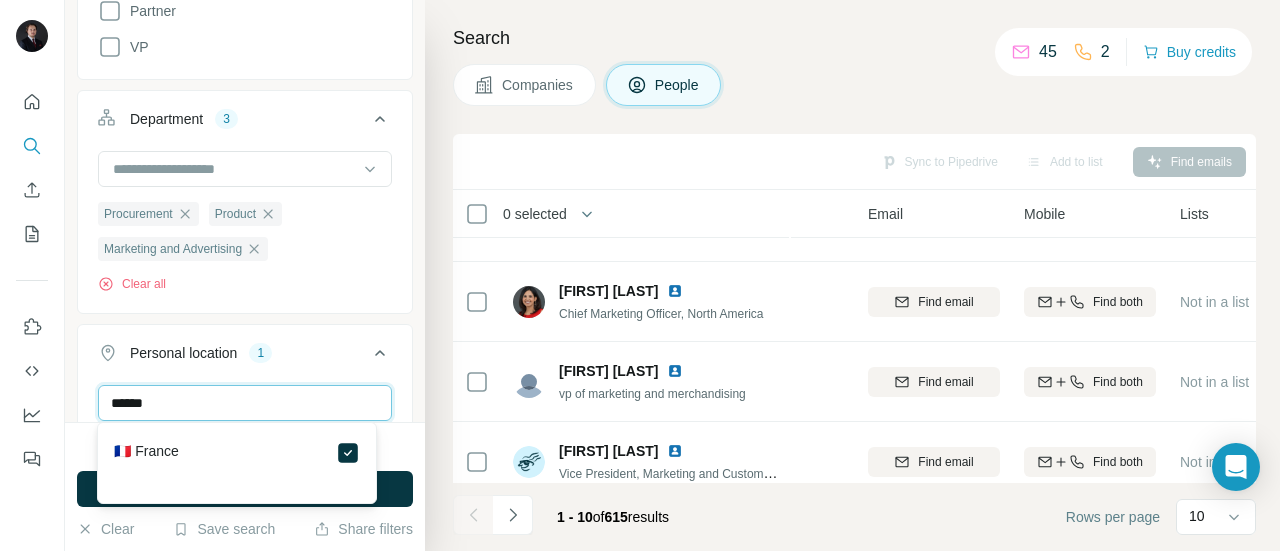 click on "******" at bounding box center [245, 403] 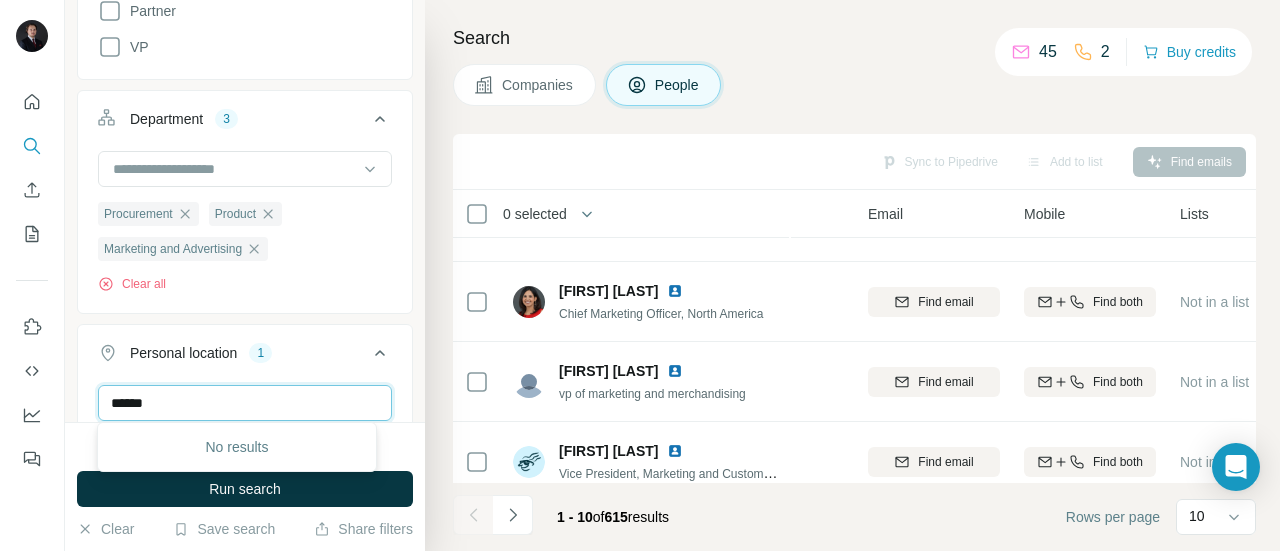 click on "******" at bounding box center (245, 403) 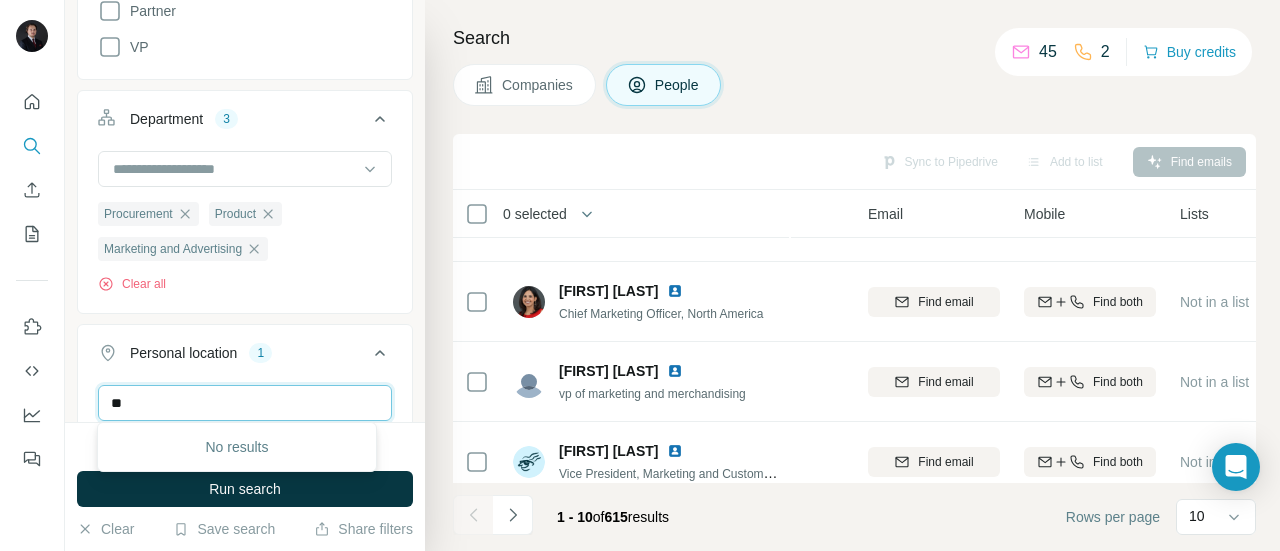 type on "*" 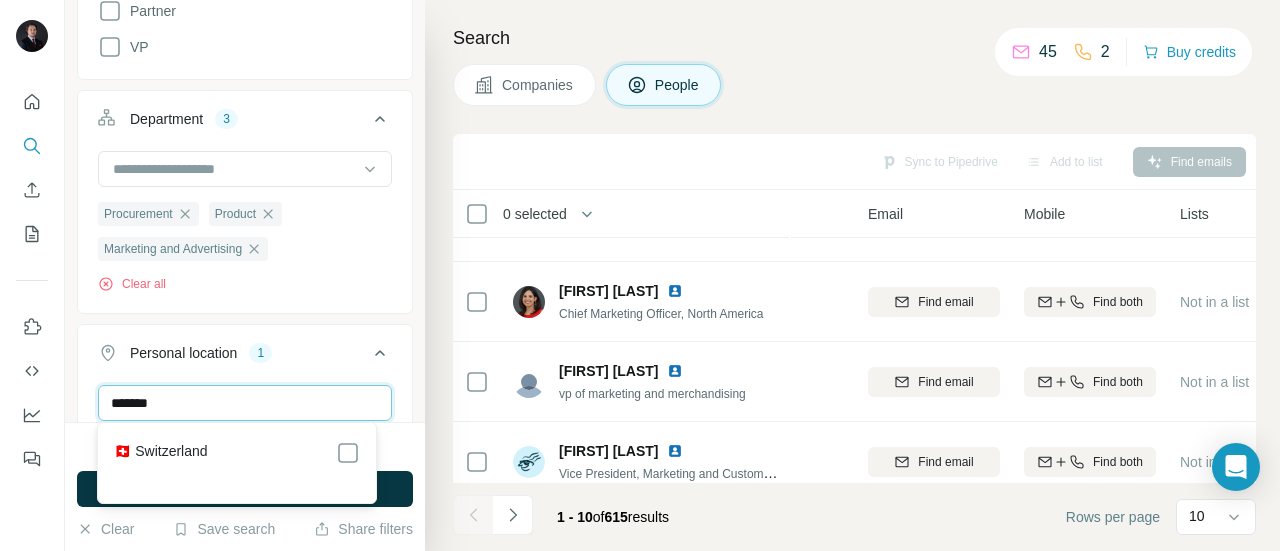 type on "*******" 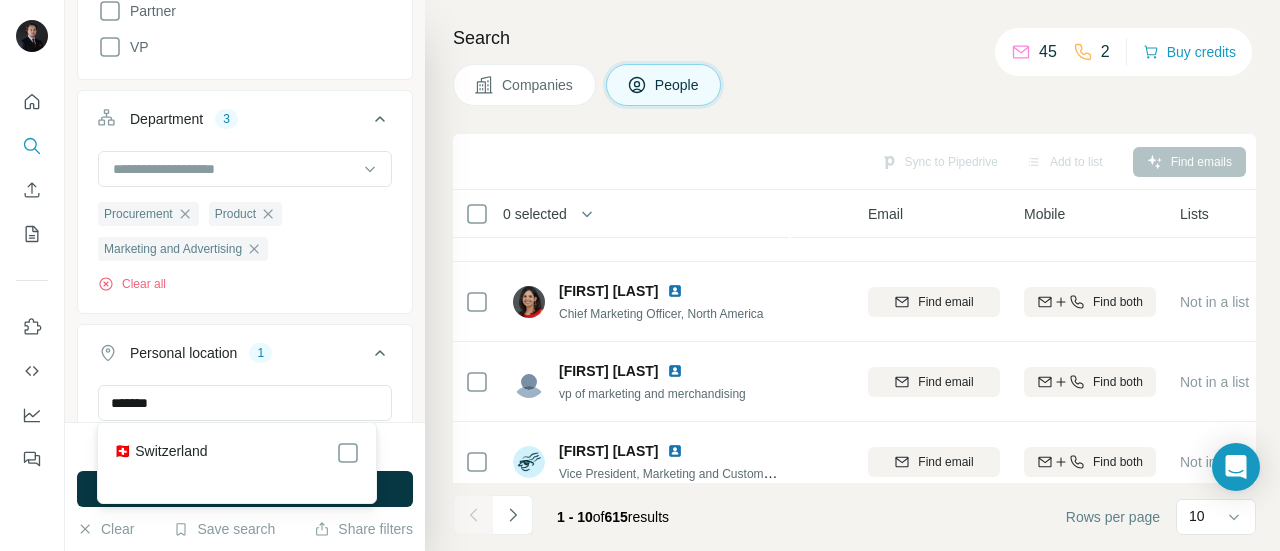 click on "🇨🇭 Switzerland" at bounding box center [160, 453] 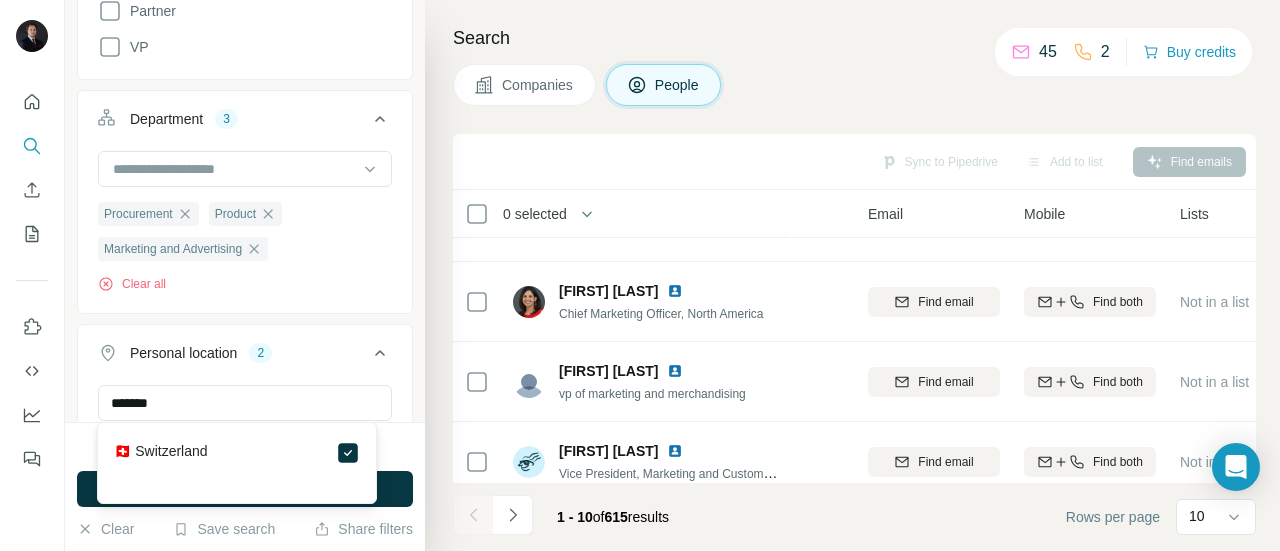 type 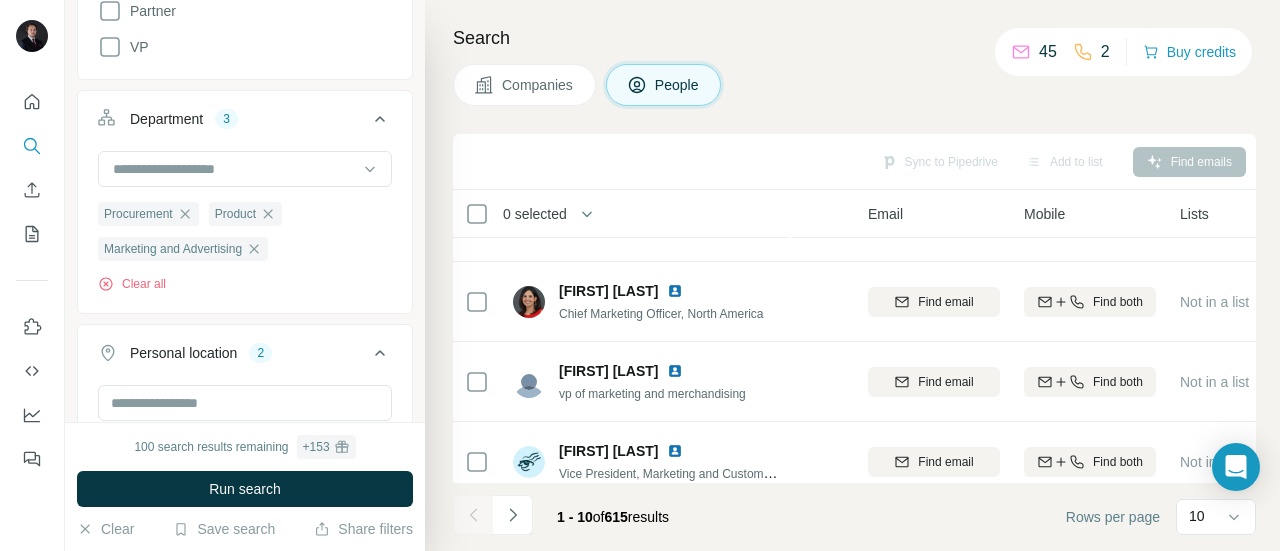 click on "100 search results remaining + 153" at bounding box center (245, 447) 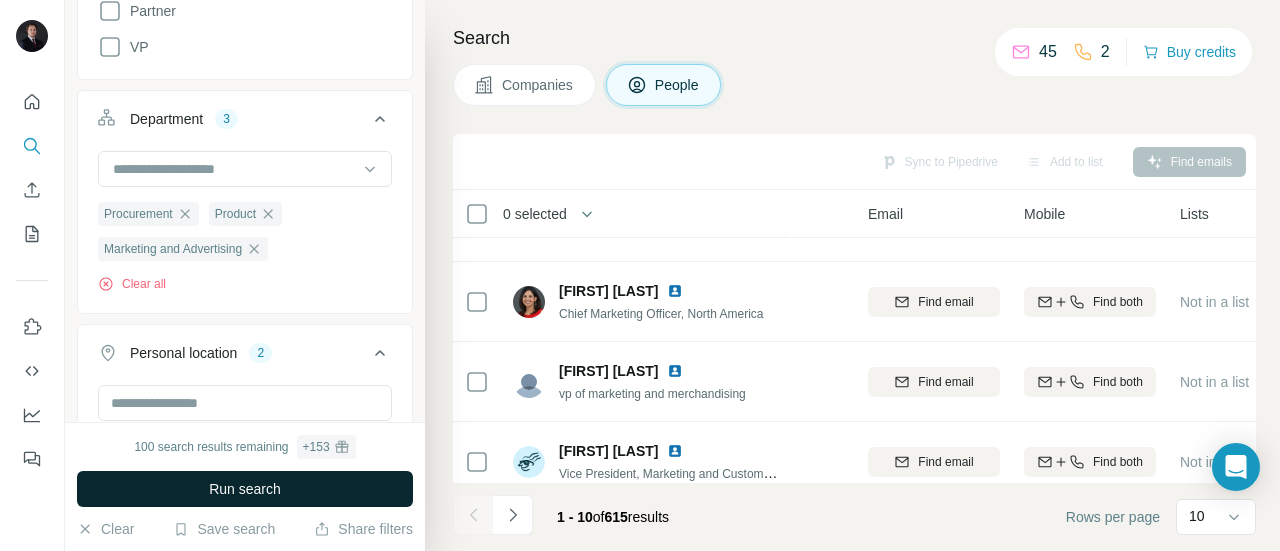 click on "Run search" at bounding box center [245, 489] 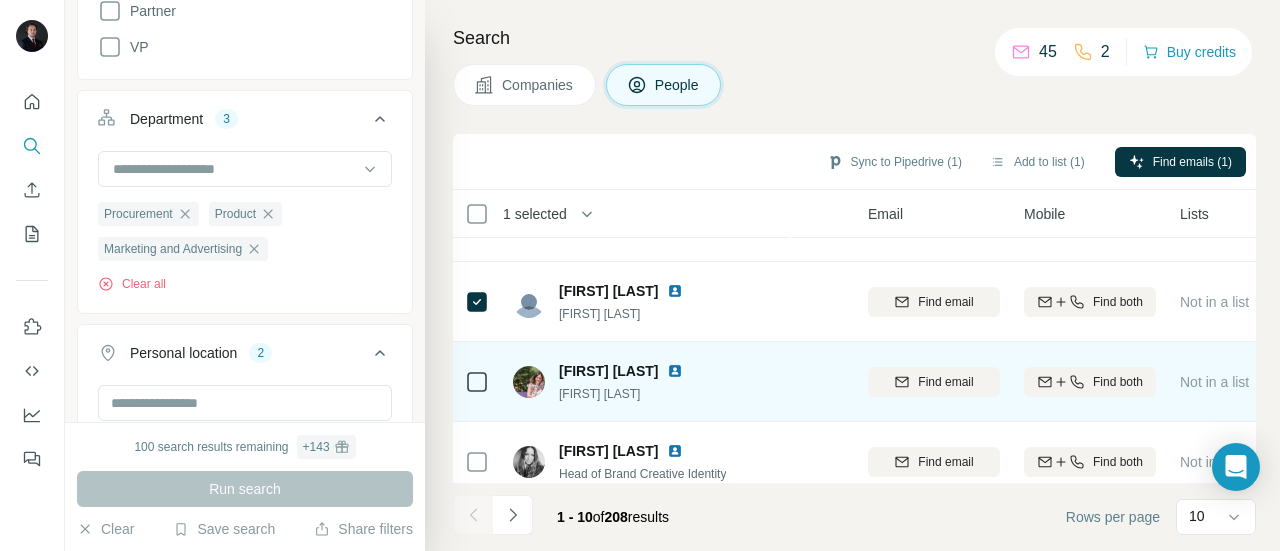 scroll, scrollTop: 268, scrollLeft: 157, axis: both 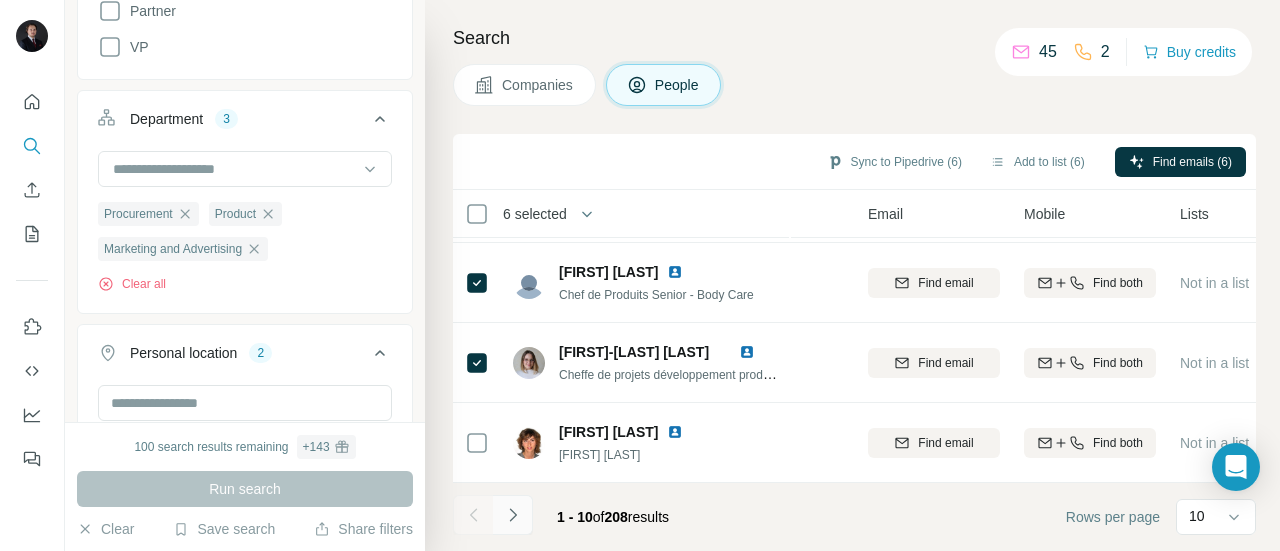 click 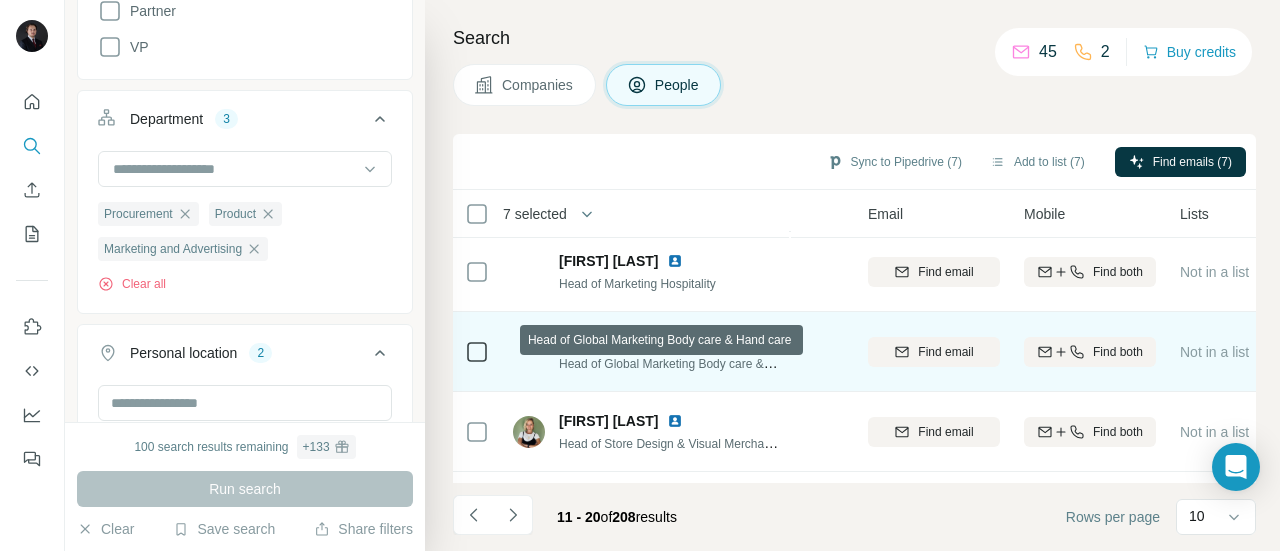 scroll, scrollTop: 169, scrollLeft: 157, axis: both 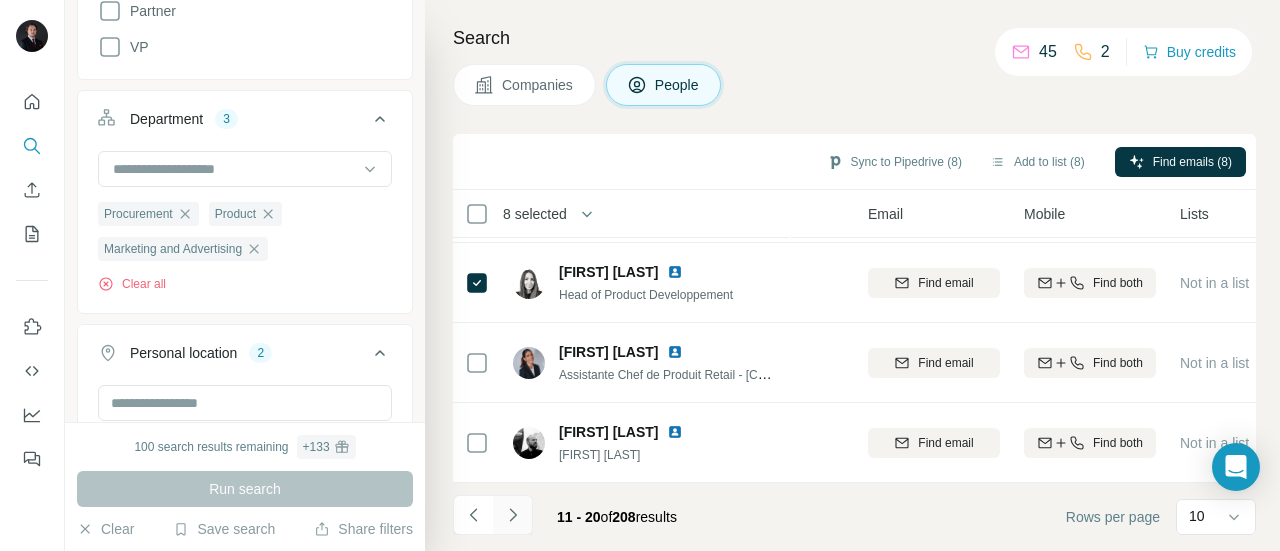 click 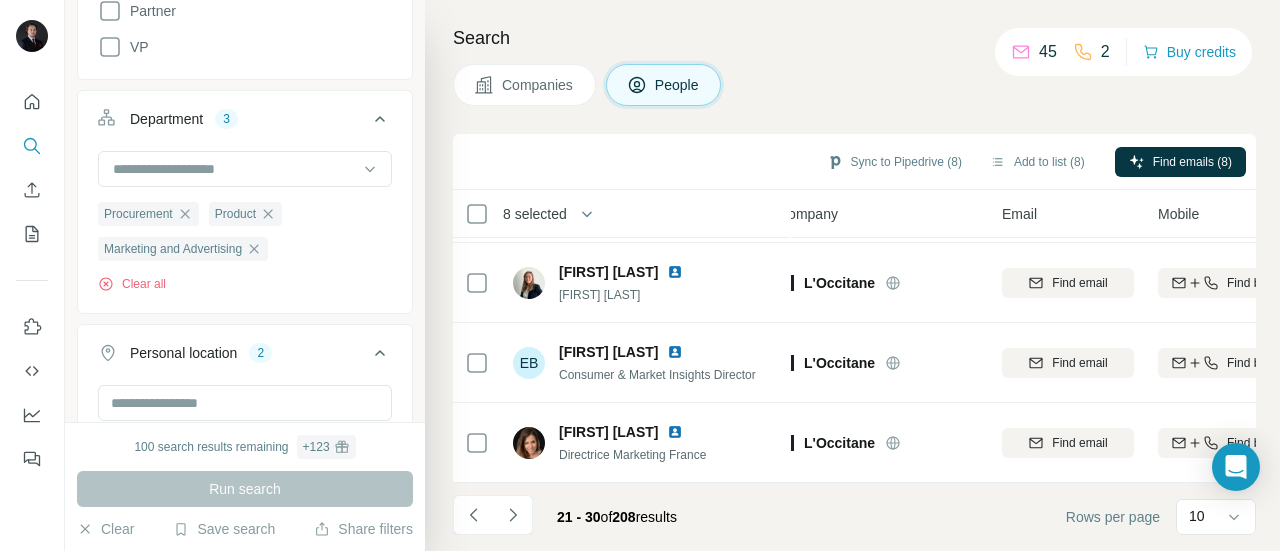 scroll, scrollTop: 564, scrollLeft: 0, axis: vertical 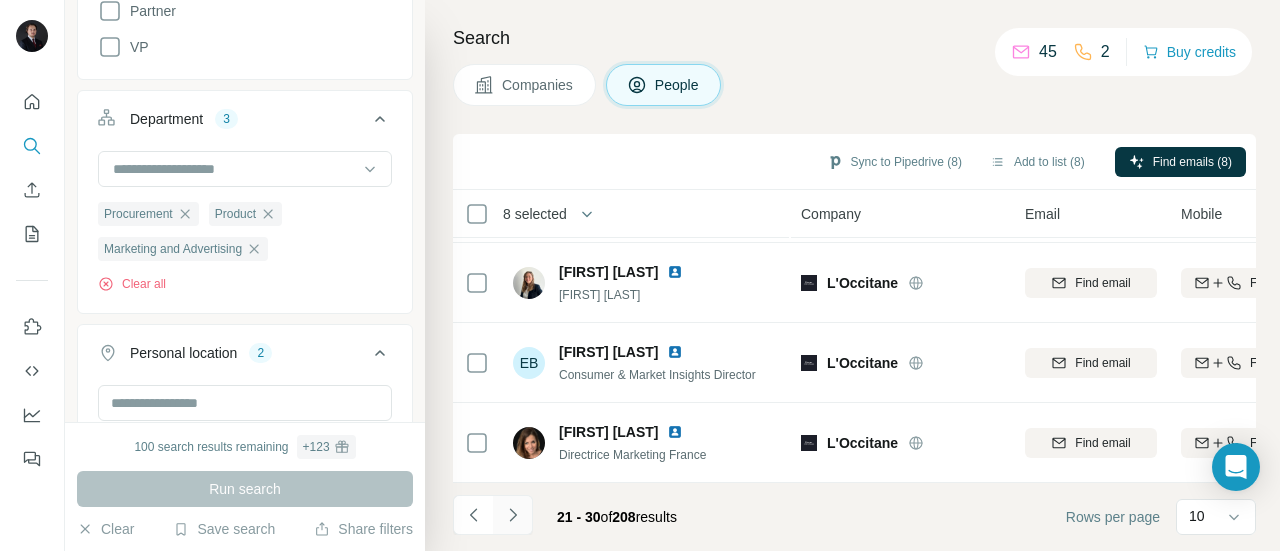 click at bounding box center (513, 515) 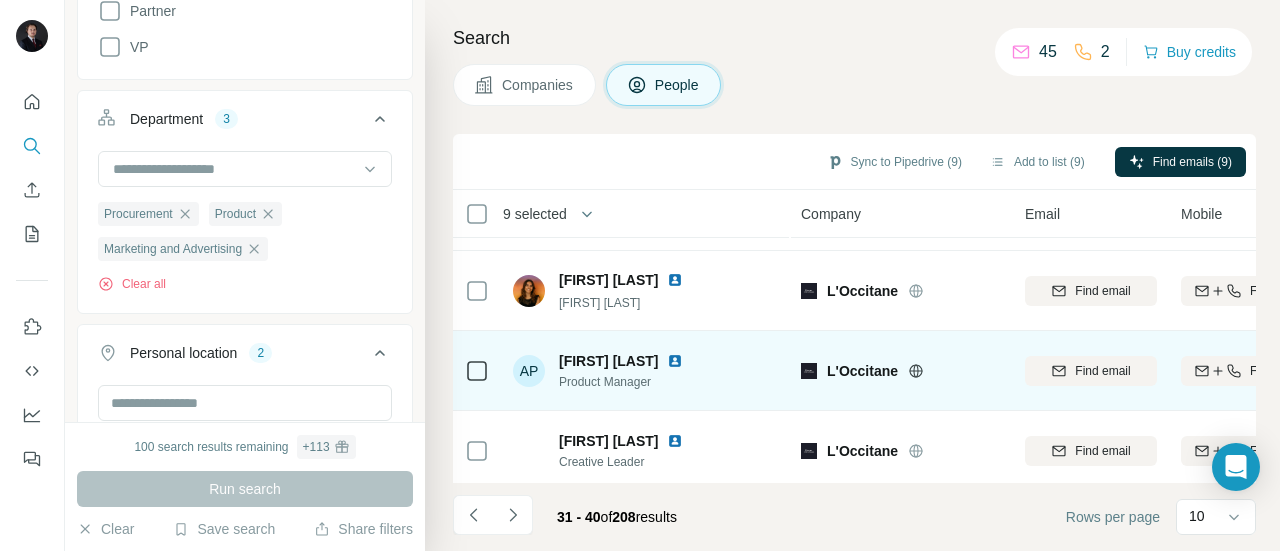 scroll, scrollTop: 226, scrollLeft: 0, axis: vertical 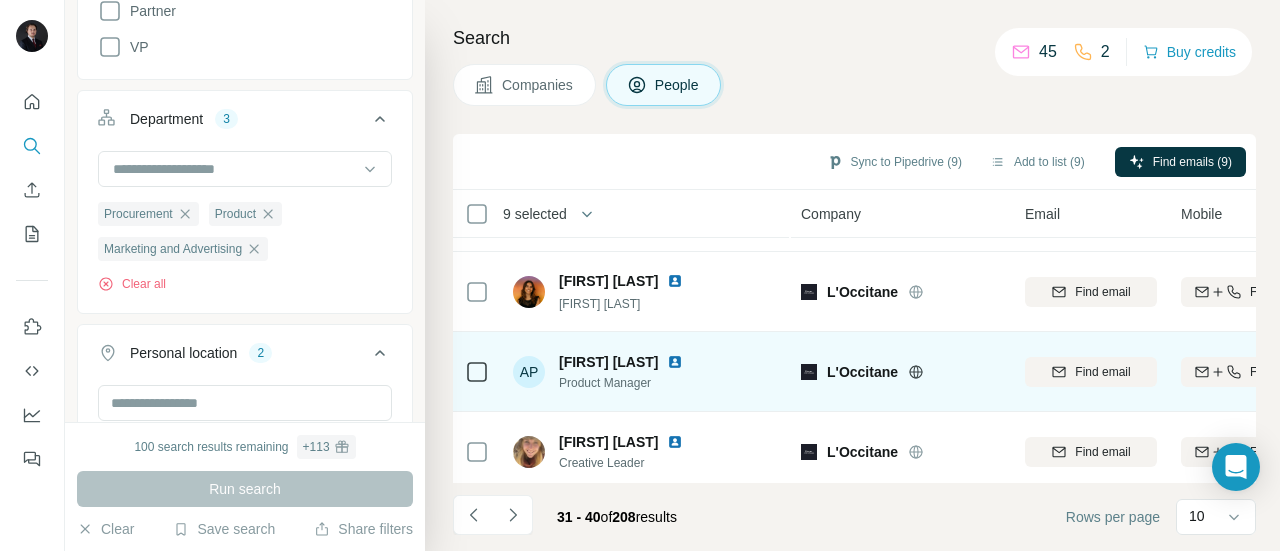 click at bounding box center (477, 372) 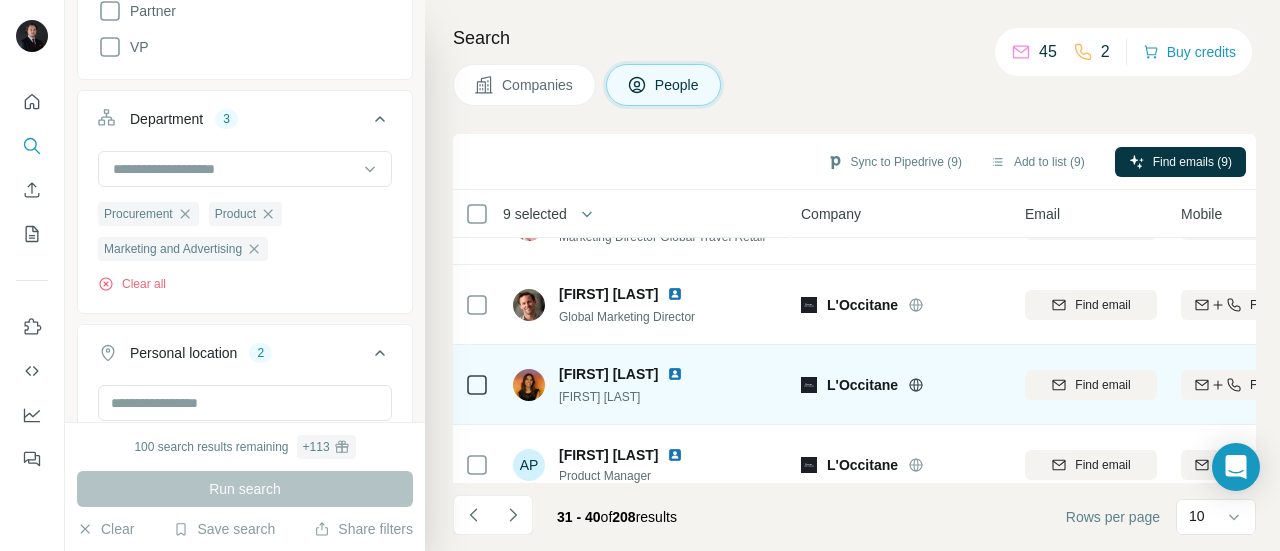 scroll, scrollTop: 132, scrollLeft: 0, axis: vertical 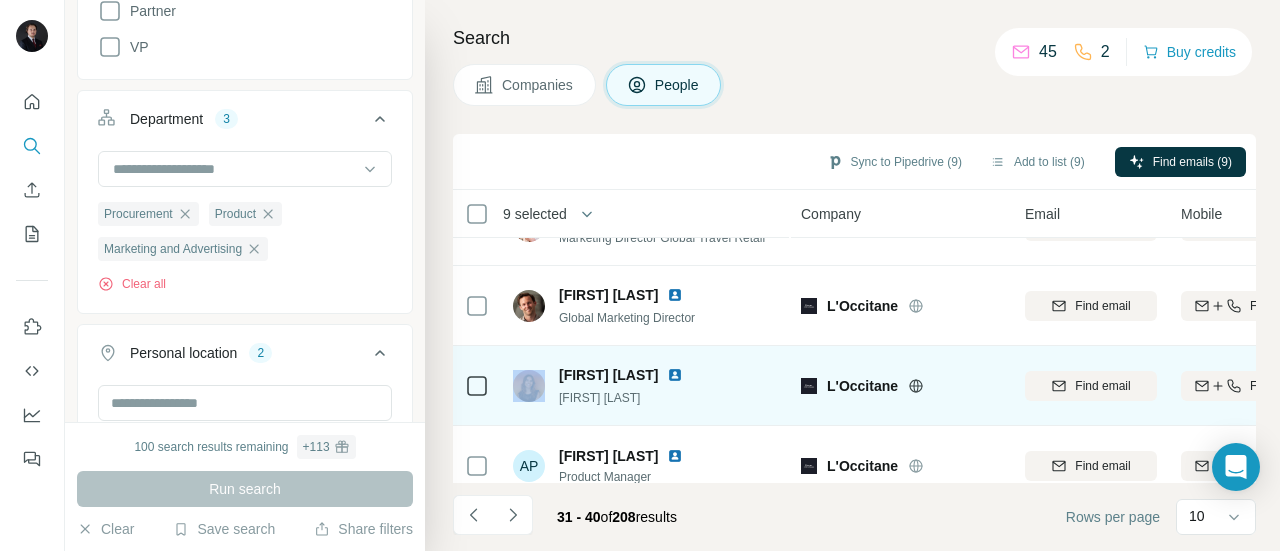 click at bounding box center [477, 386] 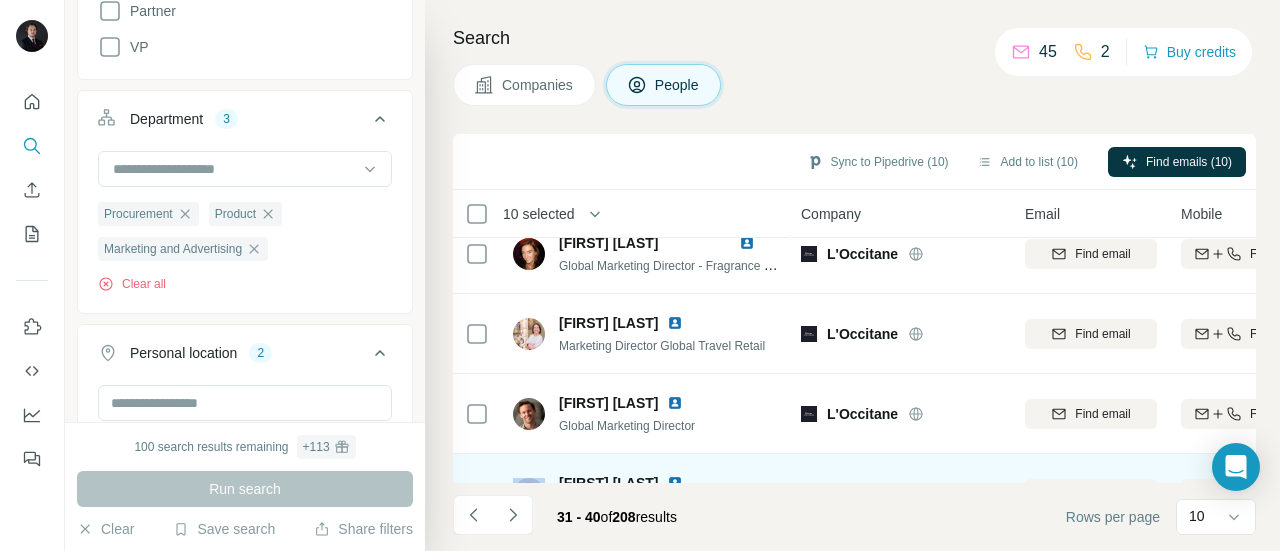 scroll, scrollTop: 0, scrollLeft: 0, axis: both 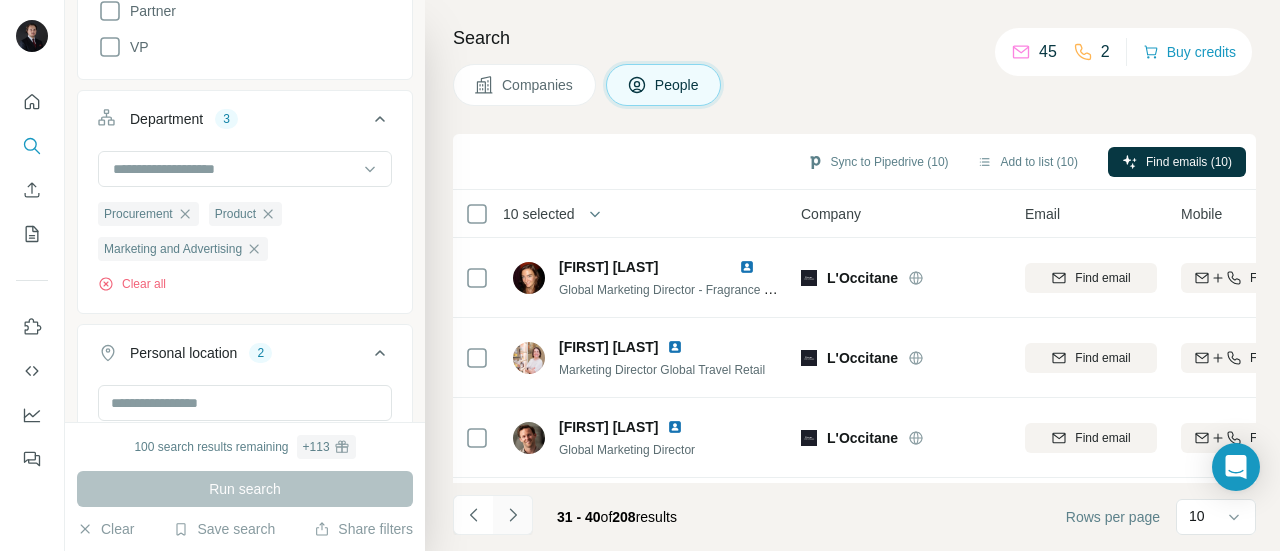 click at bounding box center (513, 515) 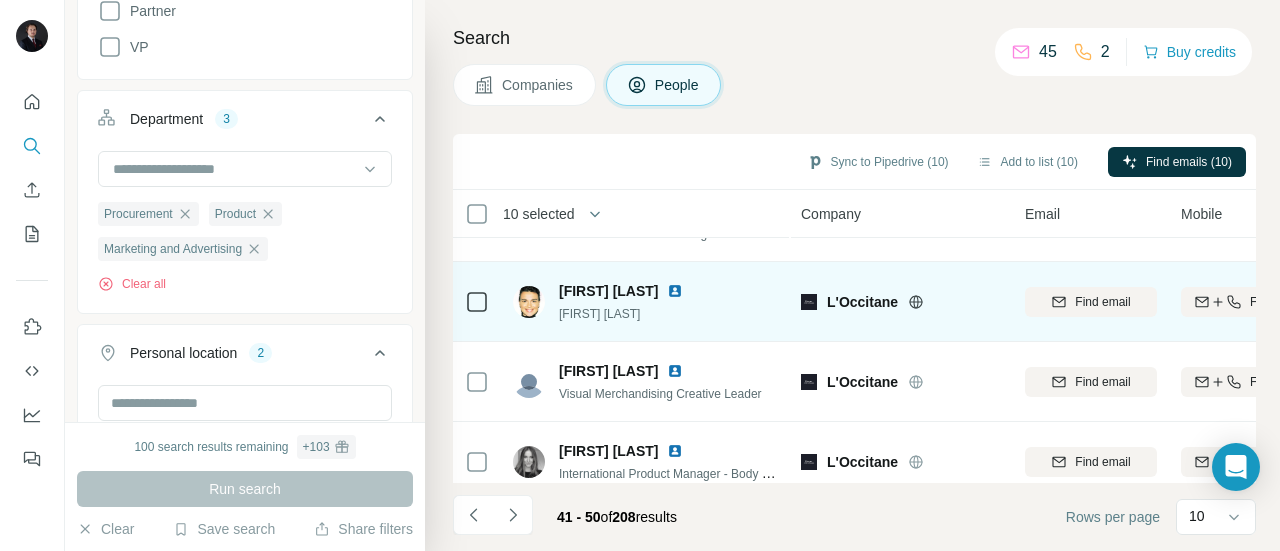 scroll, scrollTop: 137, scrollLeft: 0, axis: vertical 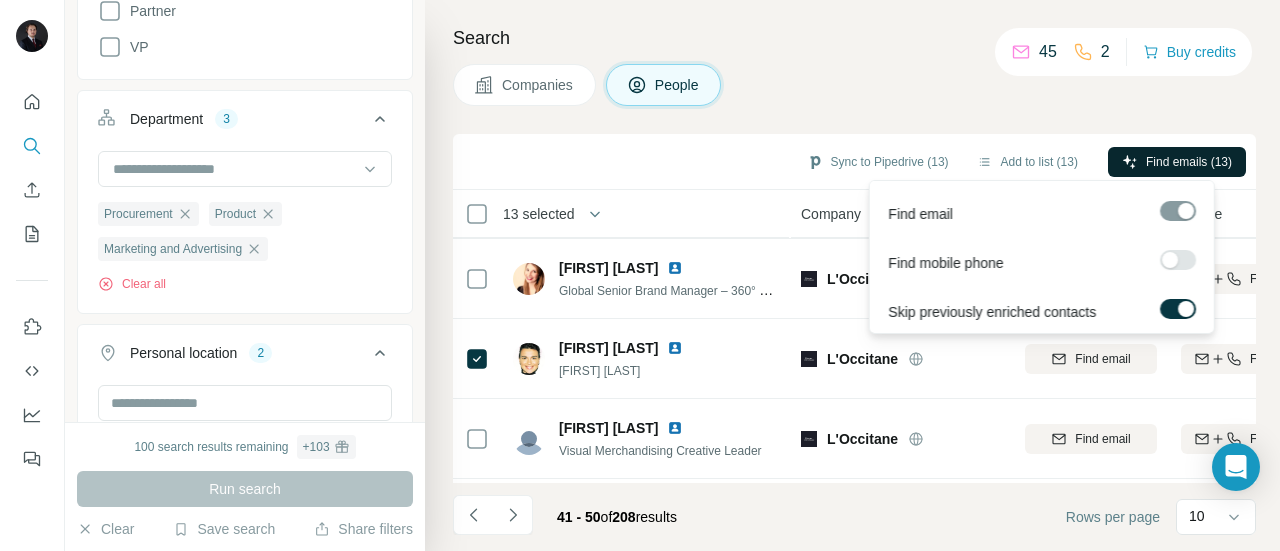 click on "Find emails (13)" at bounding box center [1189, 162] 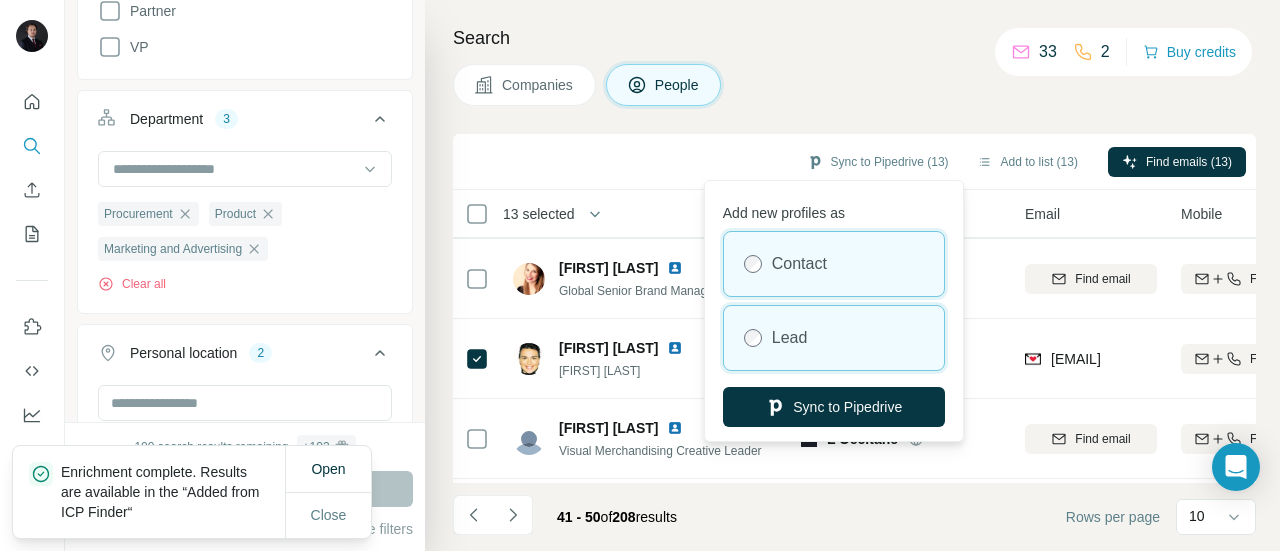 click on "Lead" at bounding box center [790, 338] 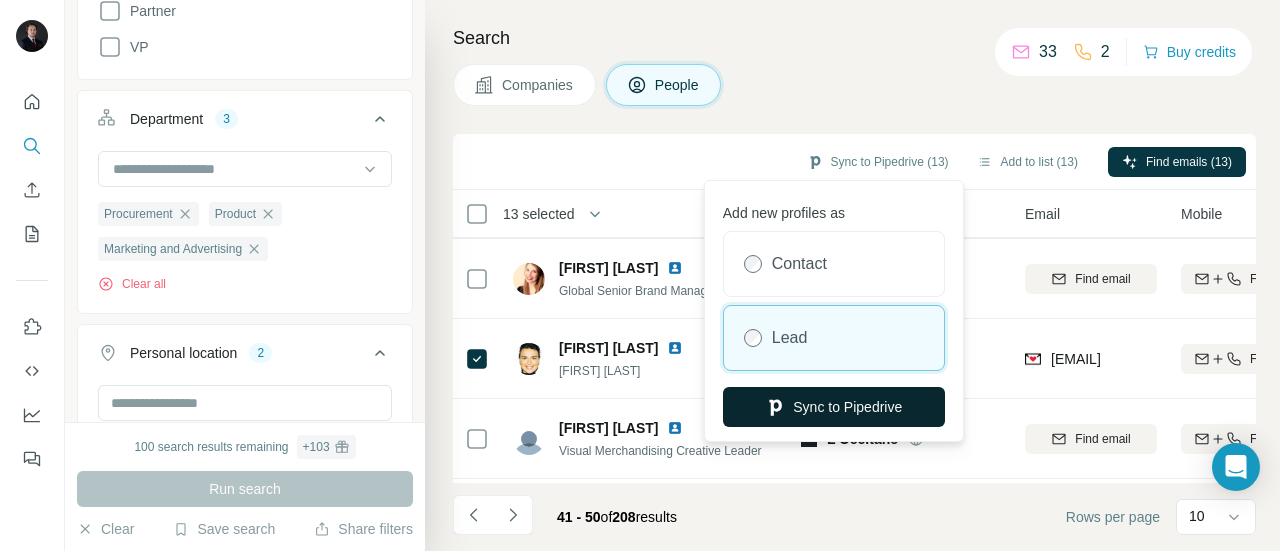 click on "Sync to Pipedrive" at bounding box center (834, 407) 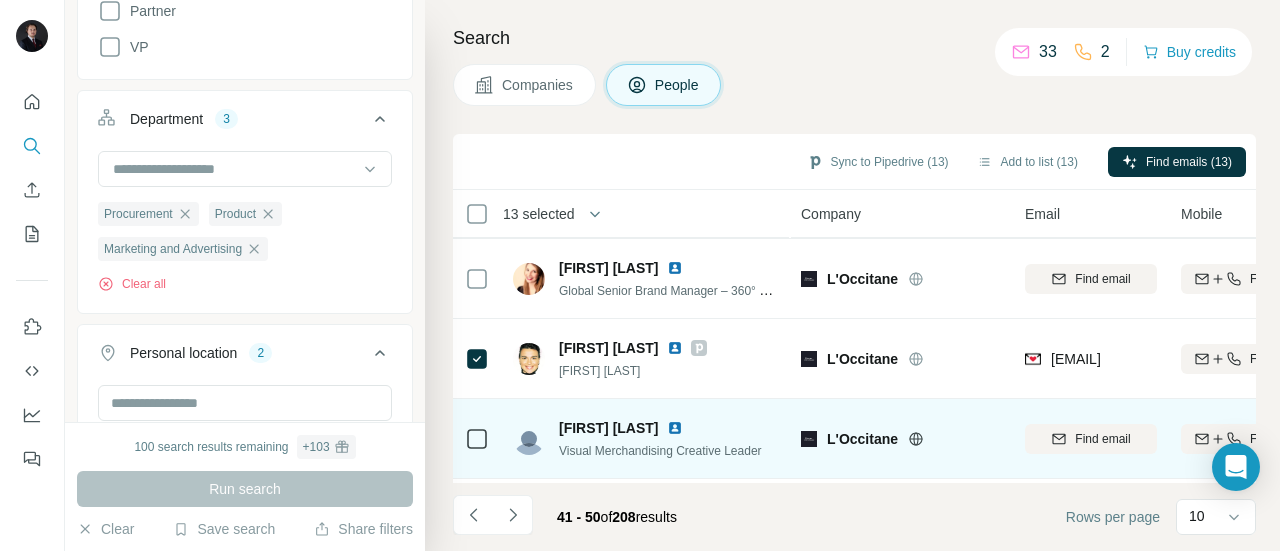 scroll, scrollTop: 0, scrollLeft: 0, axis: both 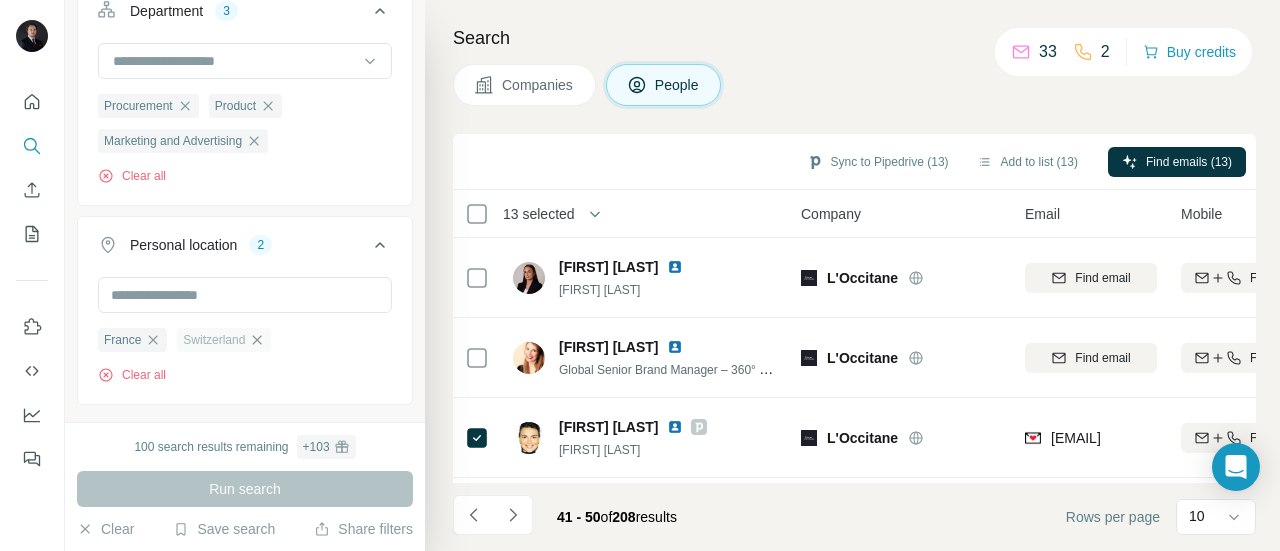 click 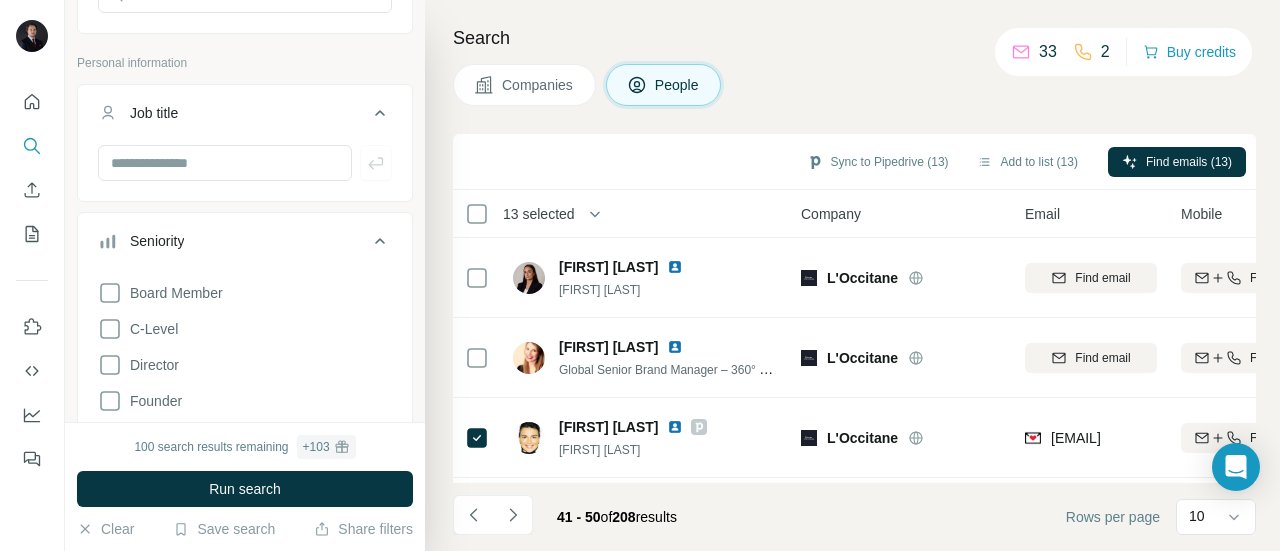 scroll, scrollTop: 233, scrollLeft: 0, axis: vertical 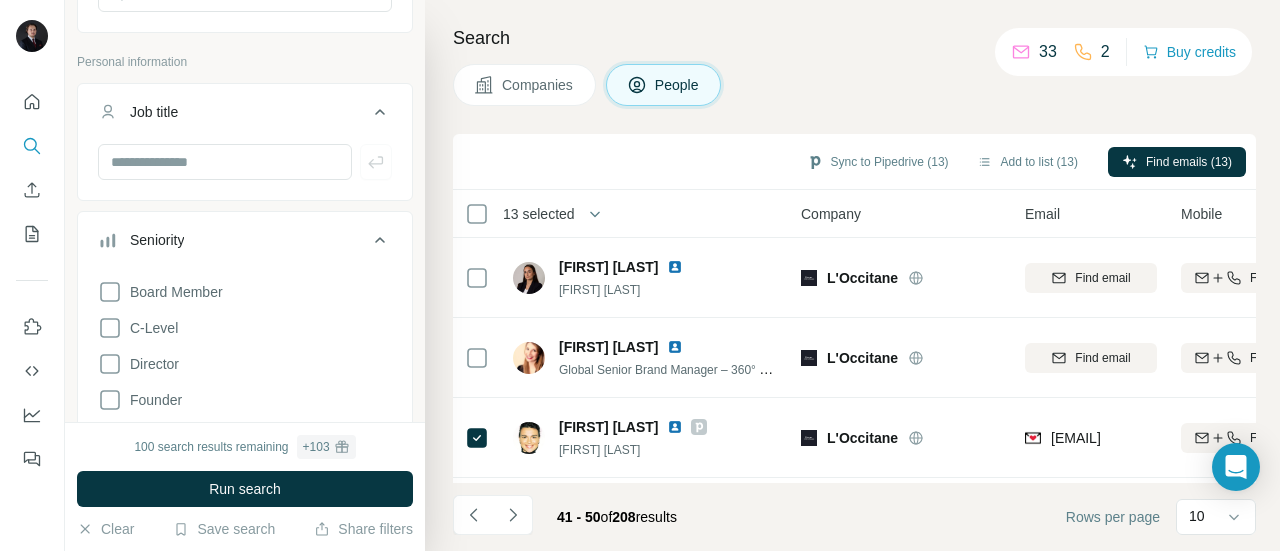 click 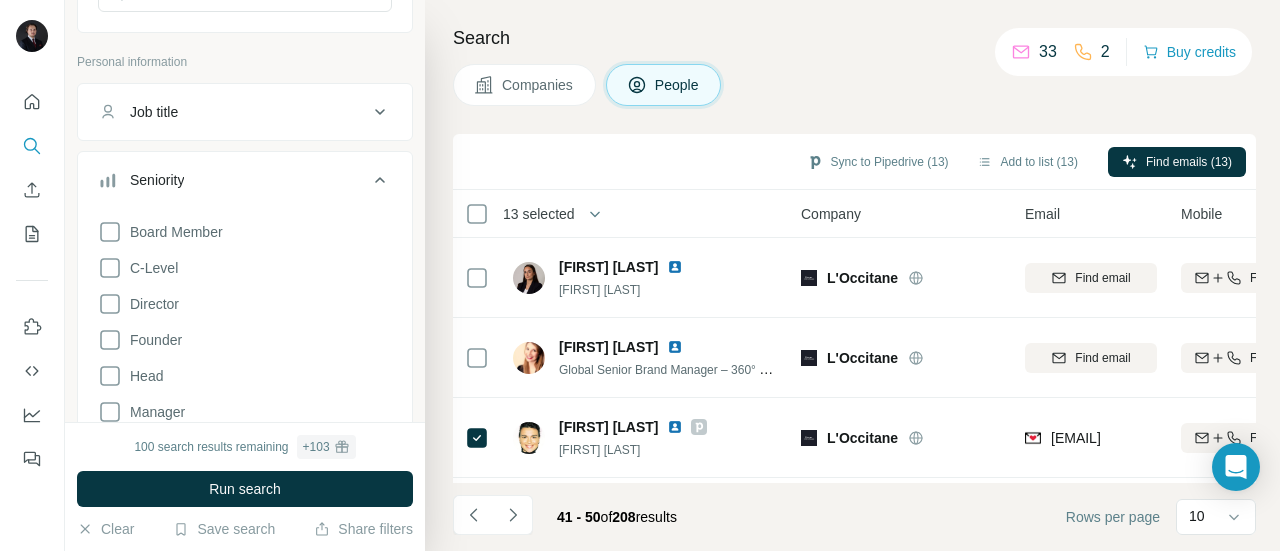 click 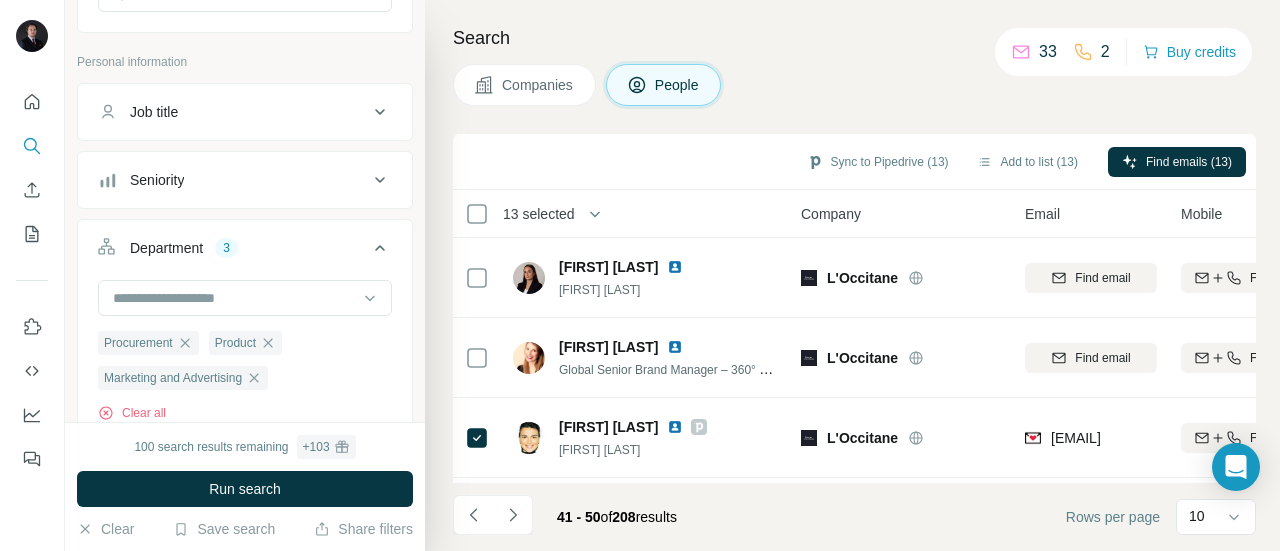 click 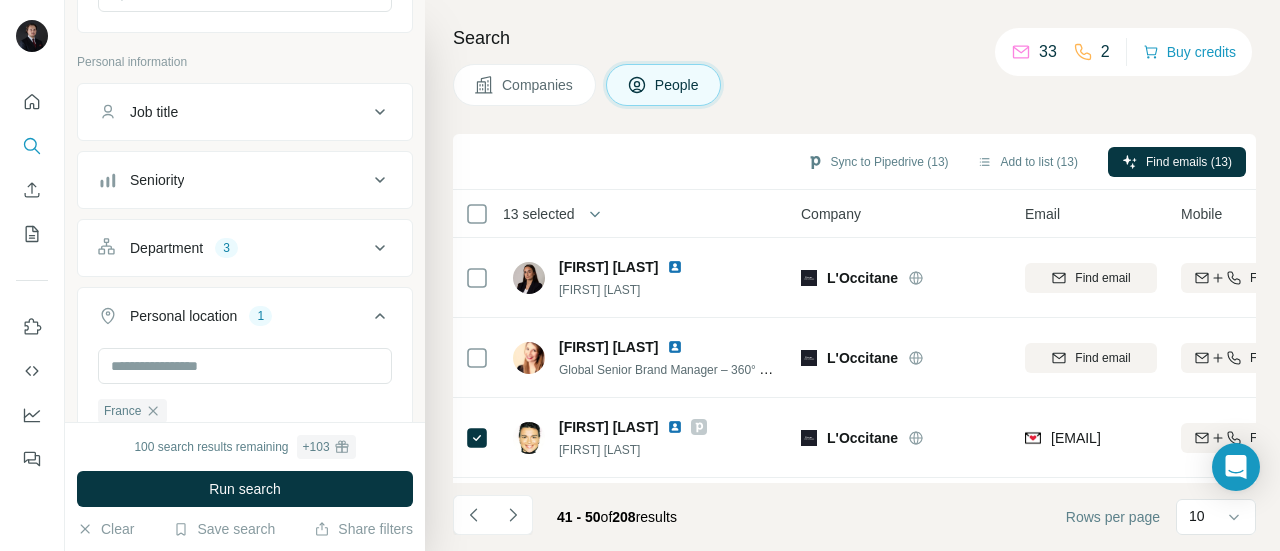 click 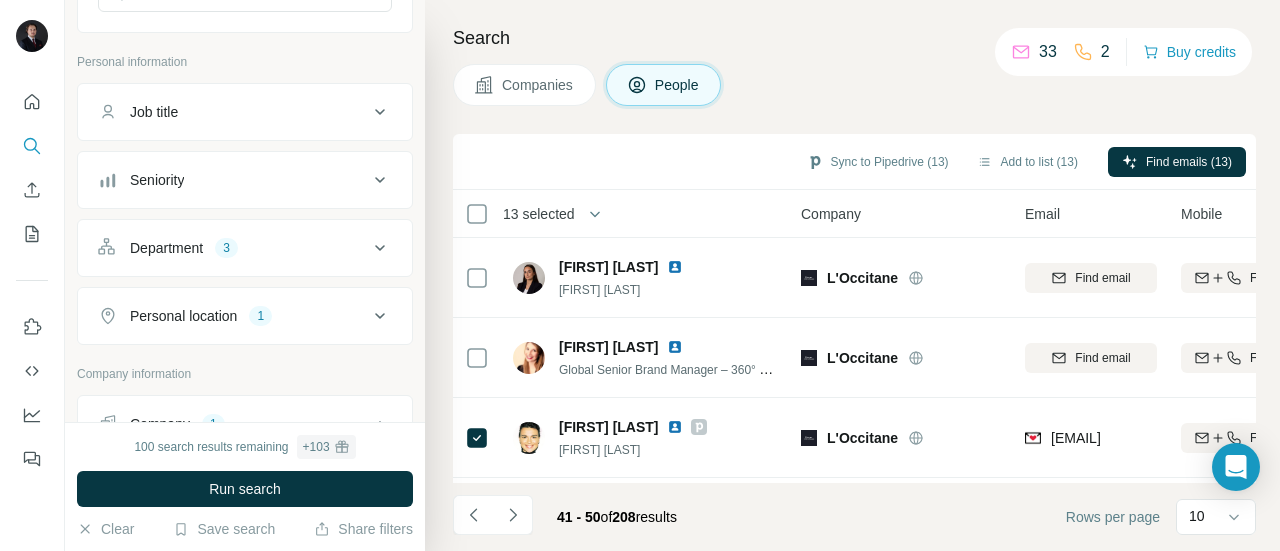 scroll, scrollTop: 572, scrollLeft: 0, axis: vertical 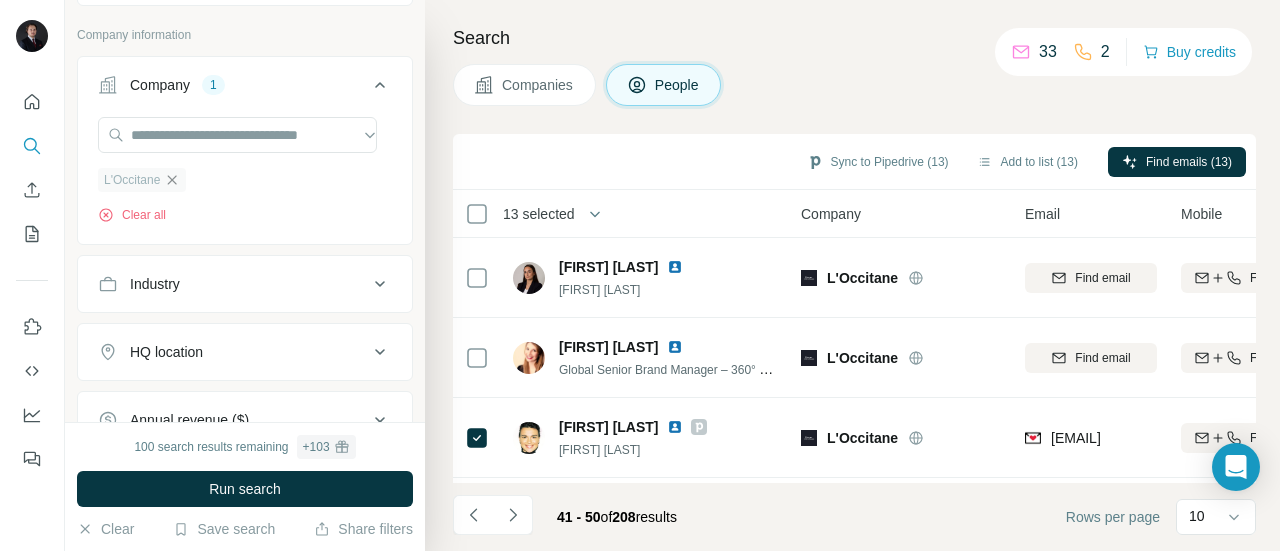 click 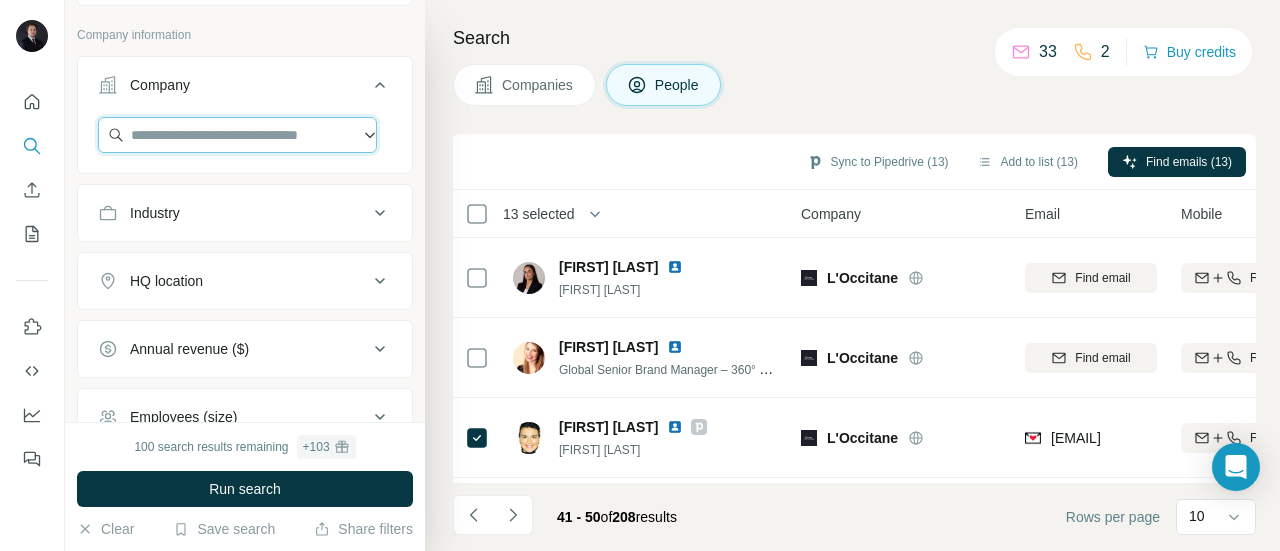 click at bounding box center (237, 135) 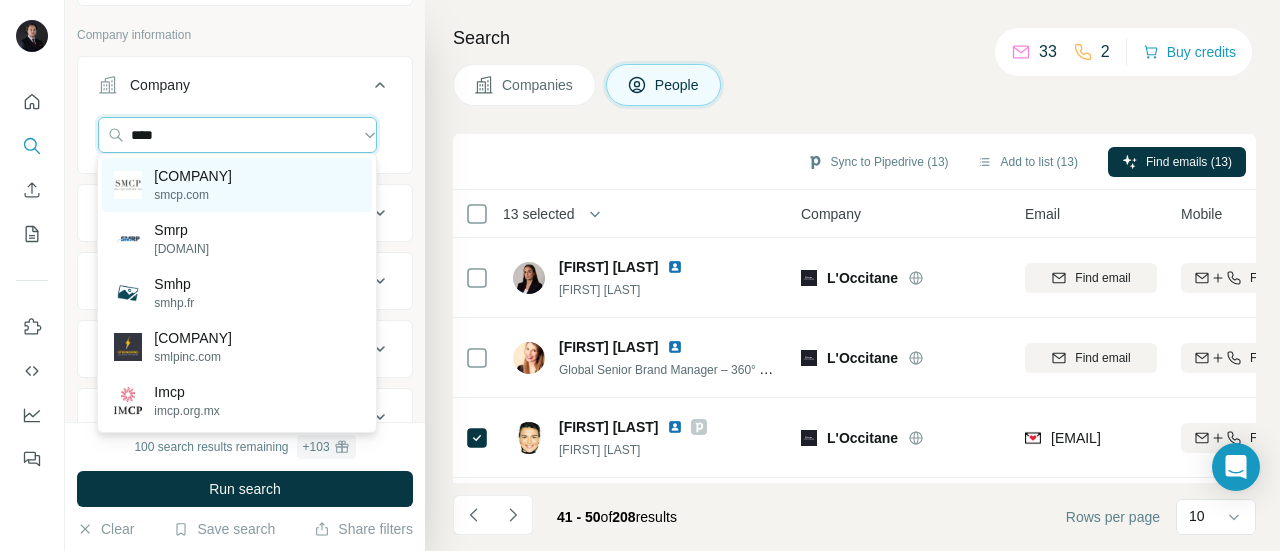 type on "****" 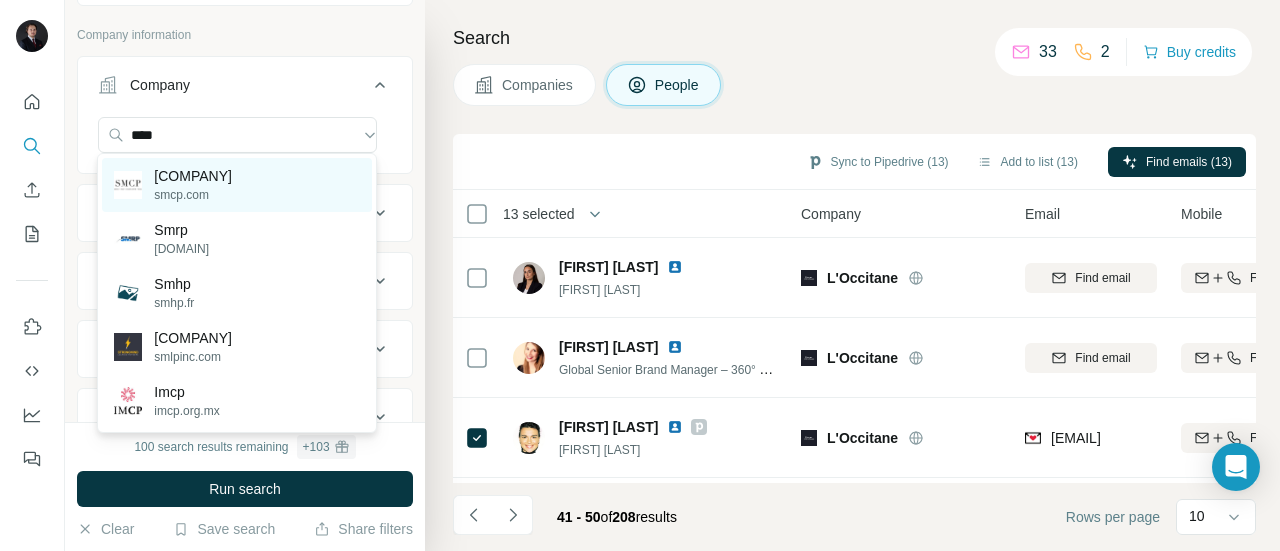 click on "[FIRST] [LAST]" at bounding box center [236, 185] 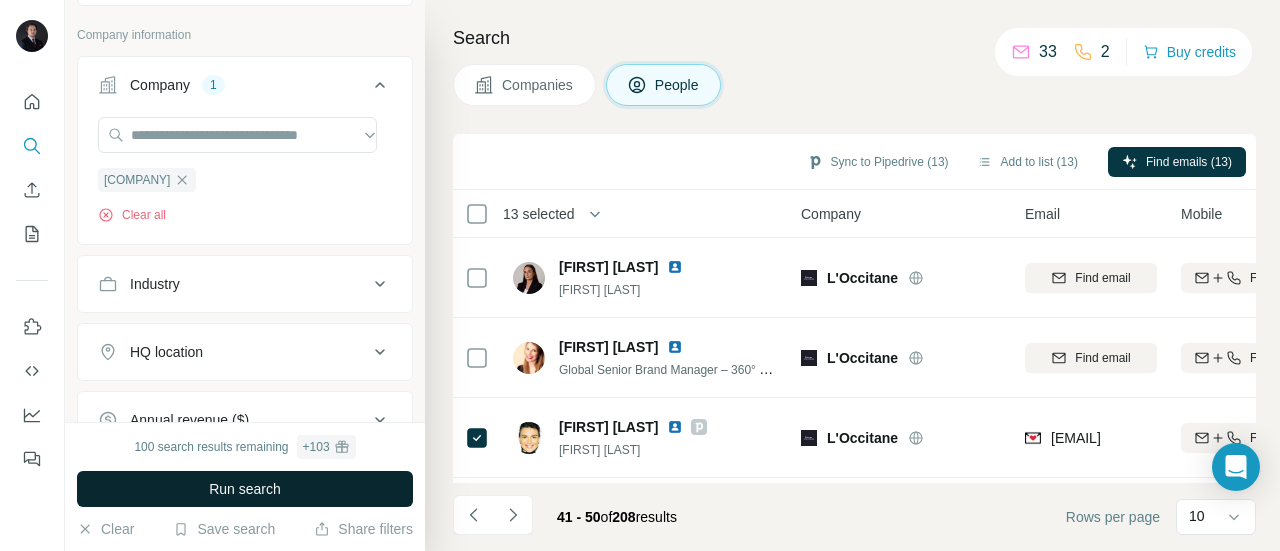 click on "Run search" at bounding box center [245, 489] 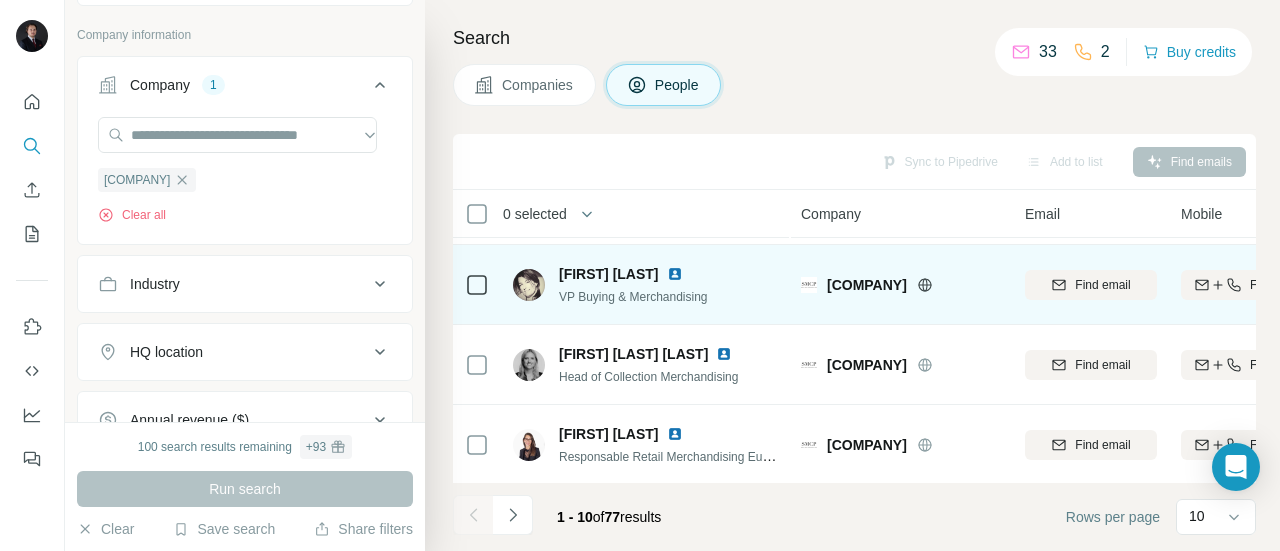 scroll, scrollTop: 74, scrollLeft: 0, axis: vertical 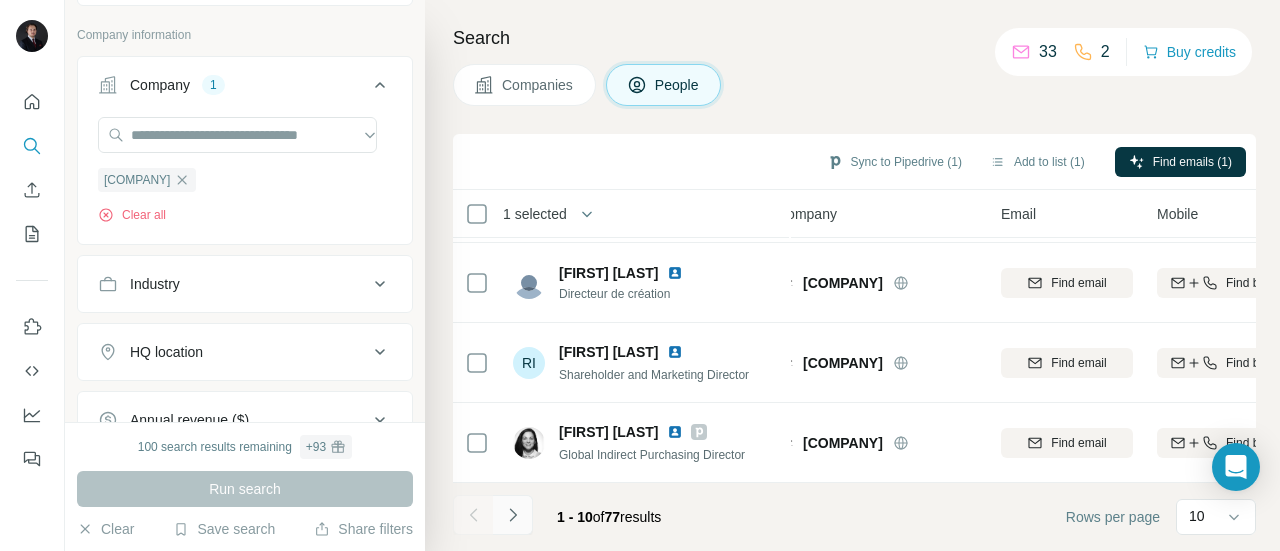 click at bounding box center (513, 515) 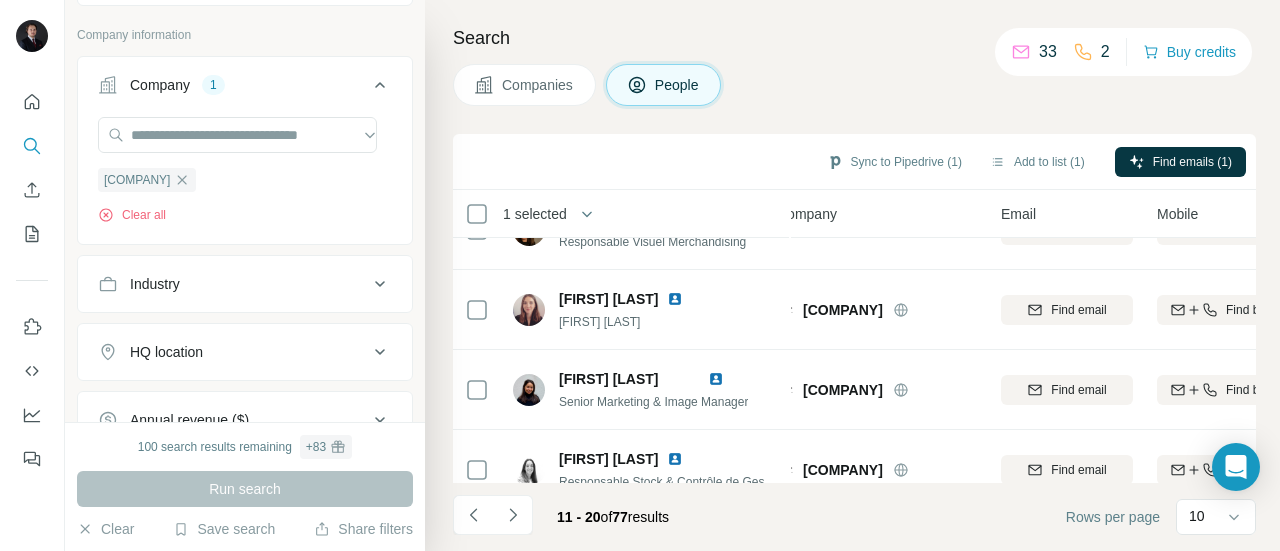scroll, scrollTop: 322, scrollLeft: 24, axis: both 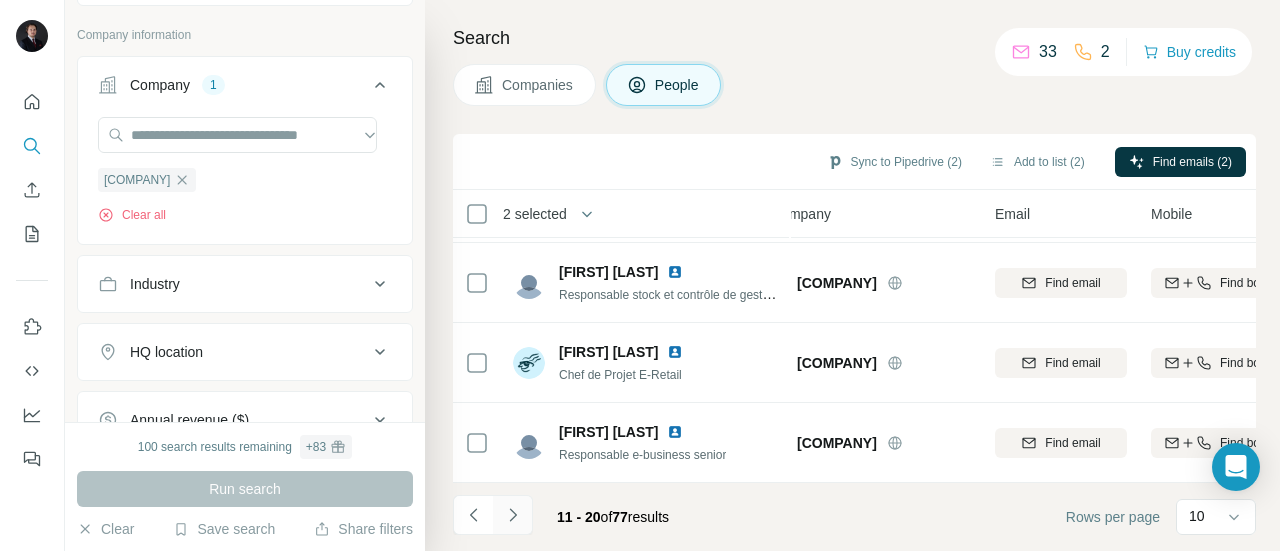 click at bounding box center [513, 515] 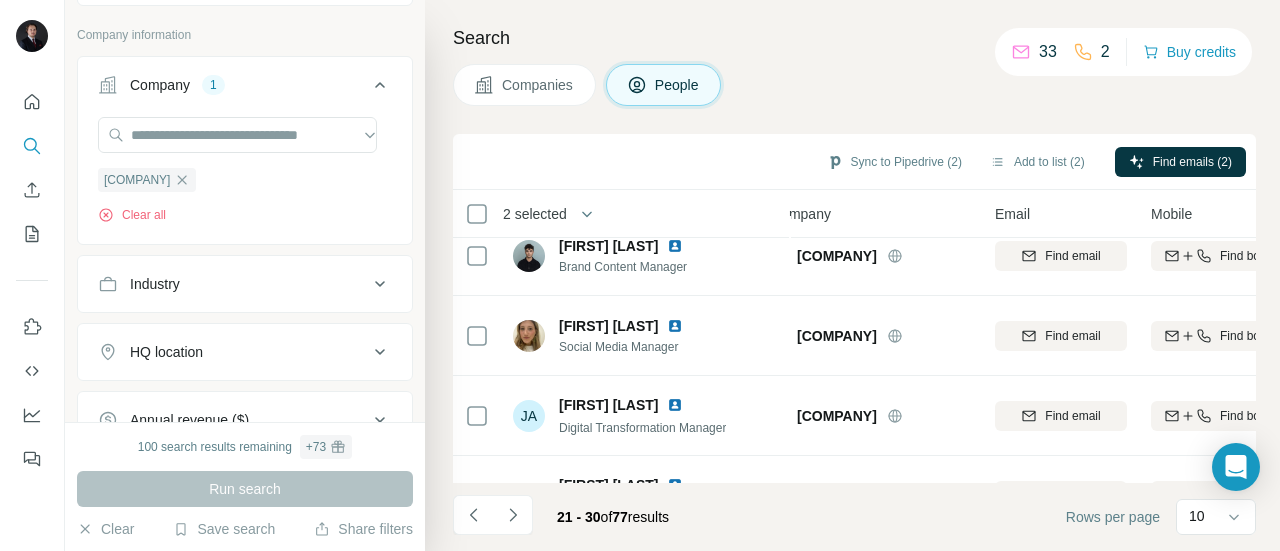 scroll, scrollTop: 0, scrollLeft: 30, axis: horizontal 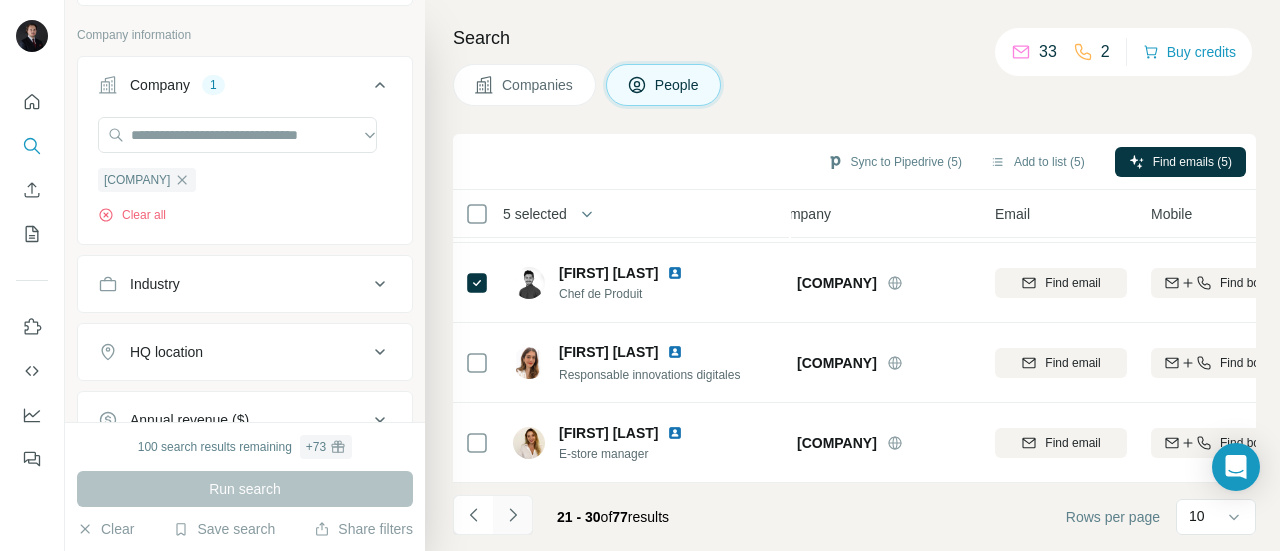click 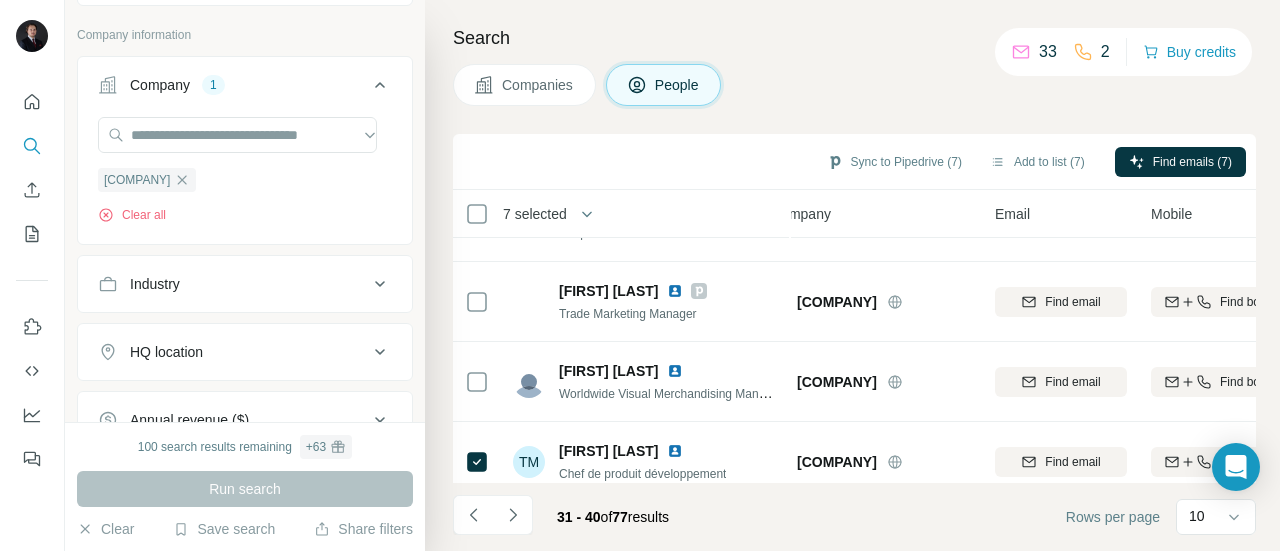 scroll, scrollTop: 377, scrollLeft: 30, axis: both 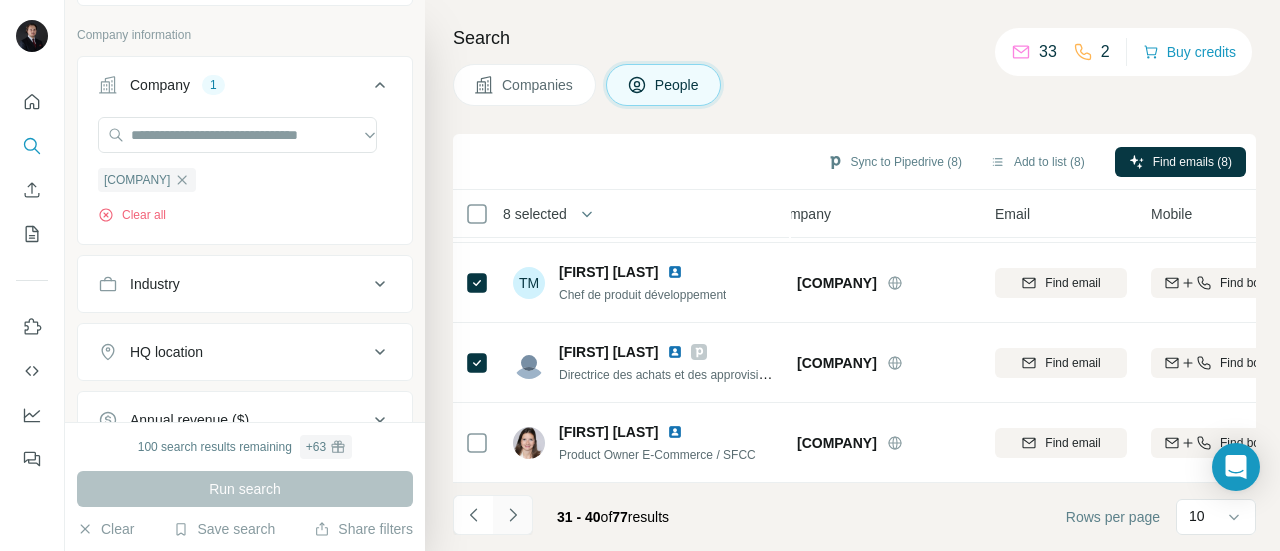 click 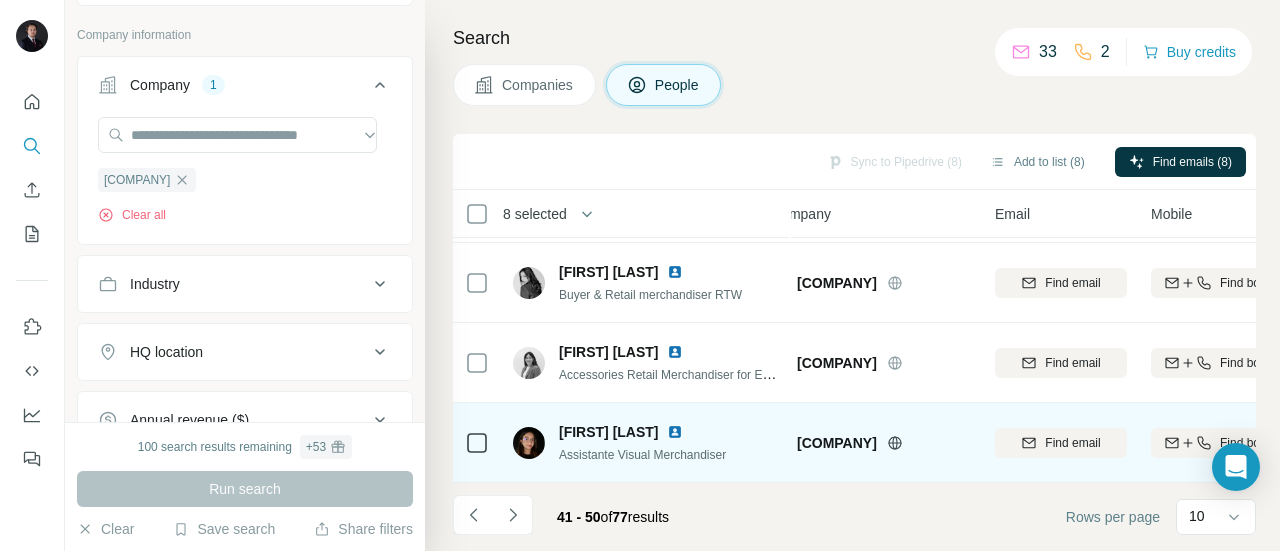 scroll, scrollTop: 142, scrollLeft: 30, axis: both 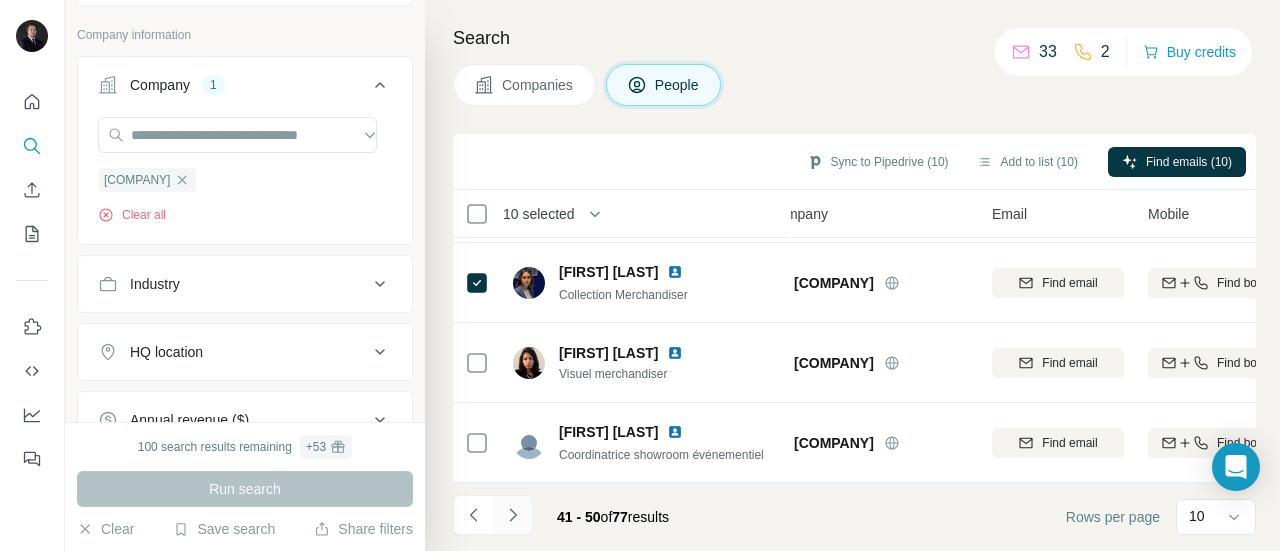 click 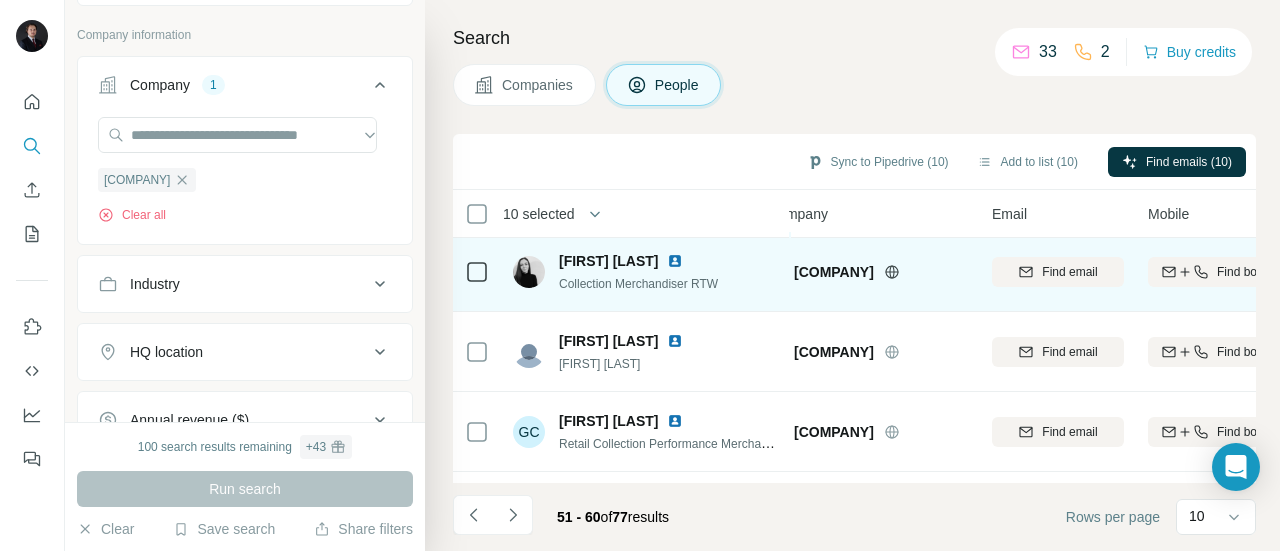 scroll, scrollTop: 0, scrollLeft: 33, axis: horizontal 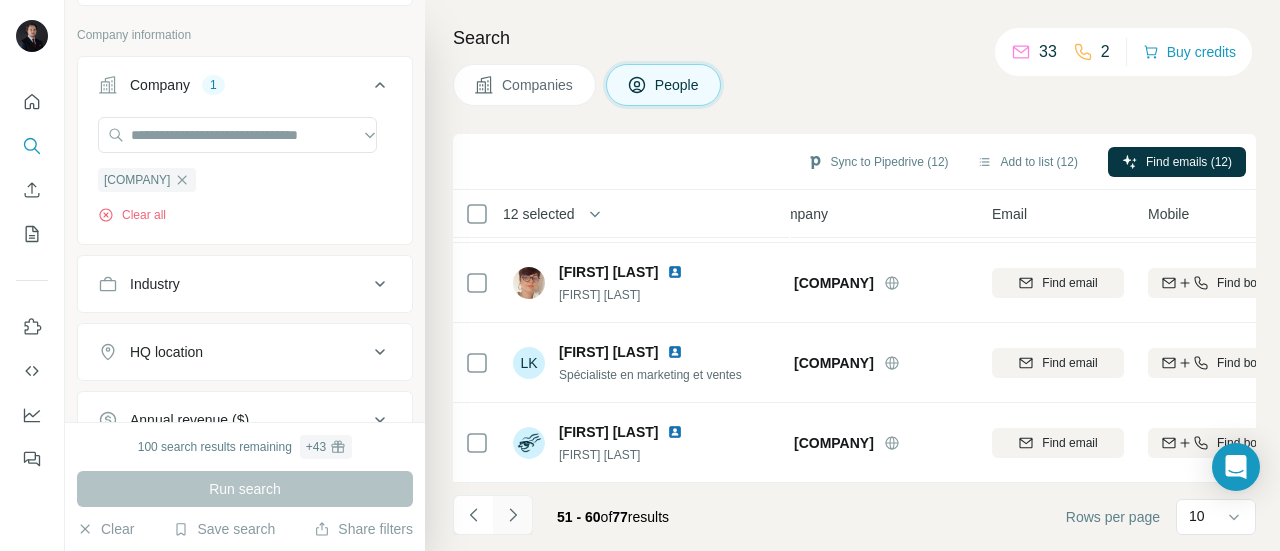 click 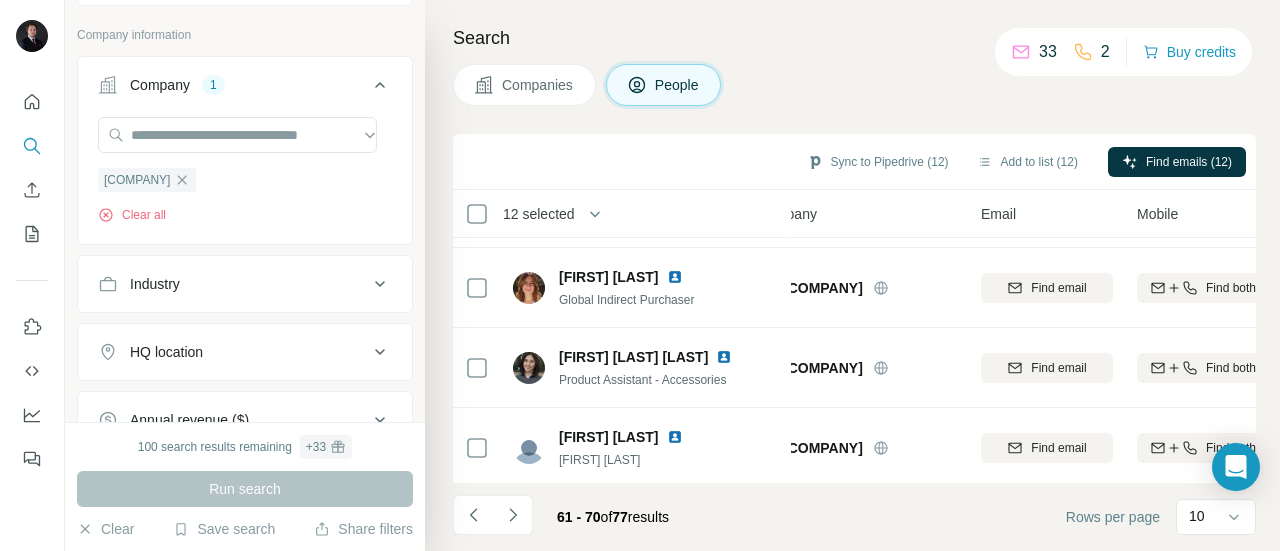 scroll, scrollTop: 564, scrollLeft: 0, axis: vertical 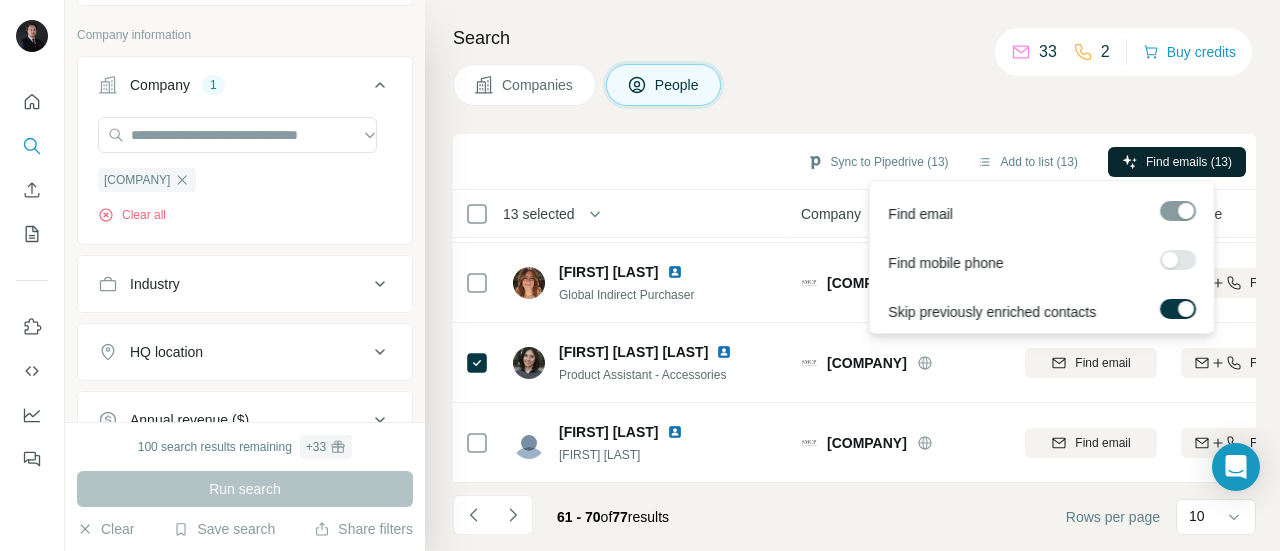 click on "Find emails (13)" at bounding box center [1177, 162] 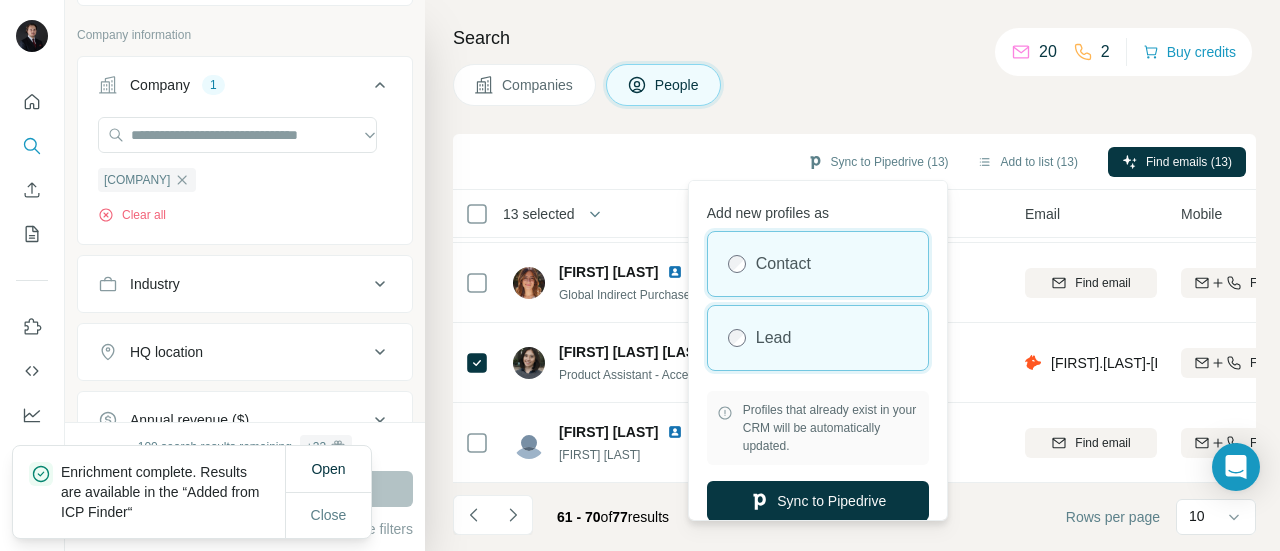 click on "Lead" at bounding box center (818, 338) 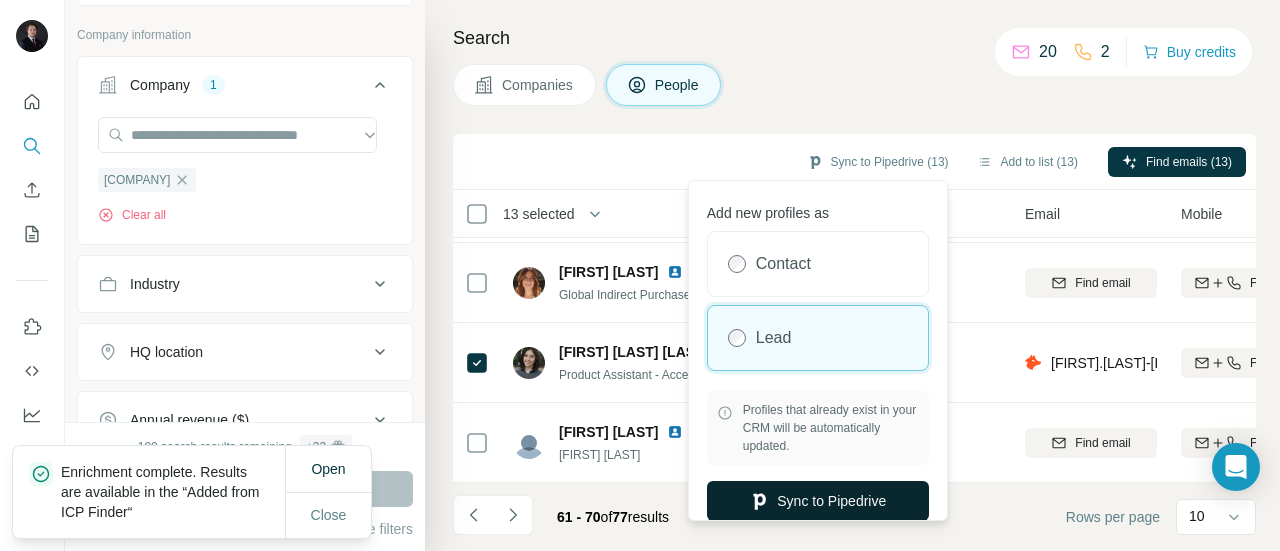 click on "Sync to Pipedrive" at bounding box center [818, 501] 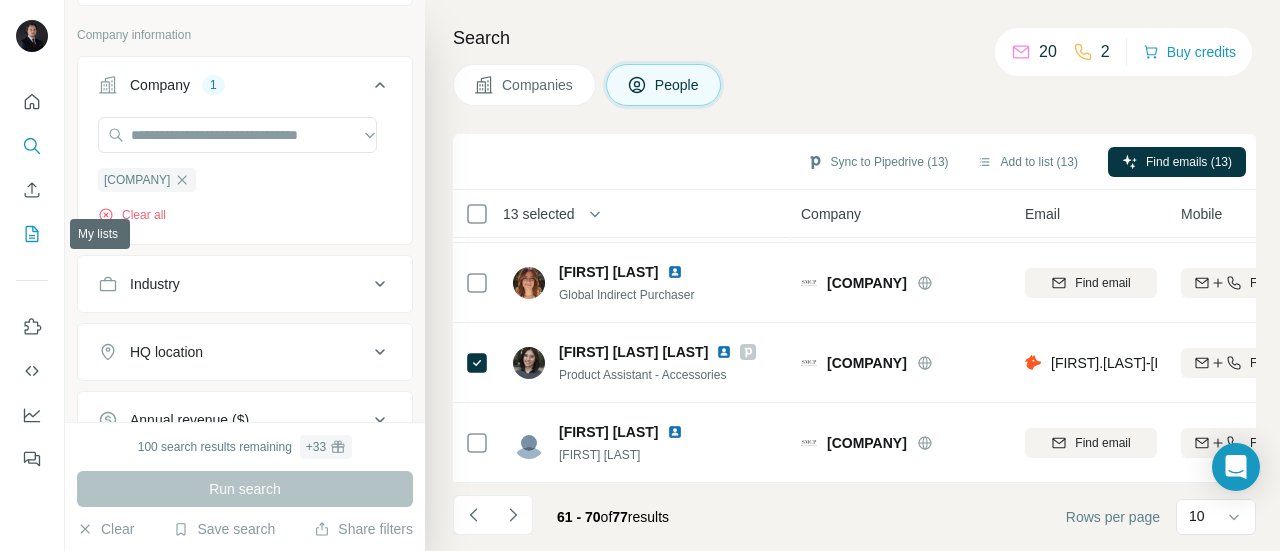 click 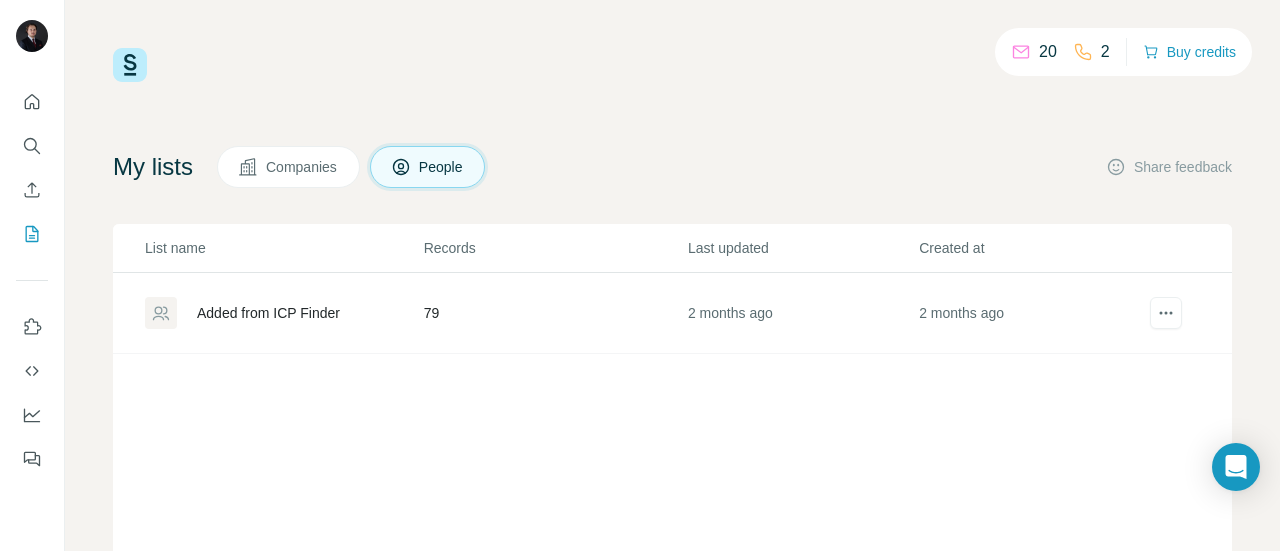 click on "Added from ICP Finder" at bounding box center (268, 313) 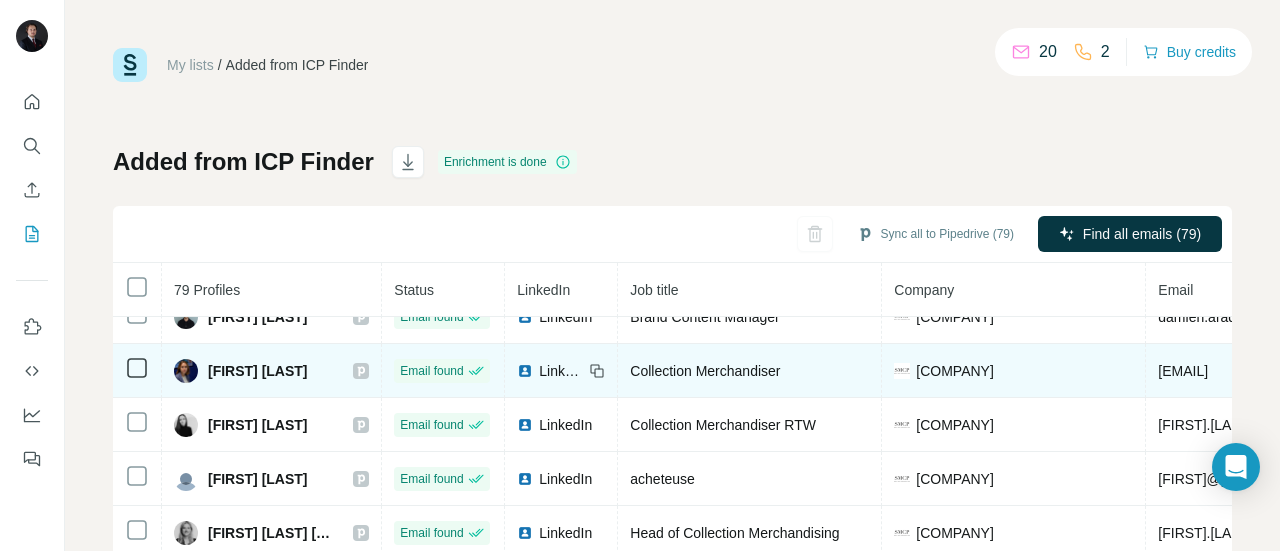 scroll, scrollTop: 0, scrollLeft: 0, axis: both 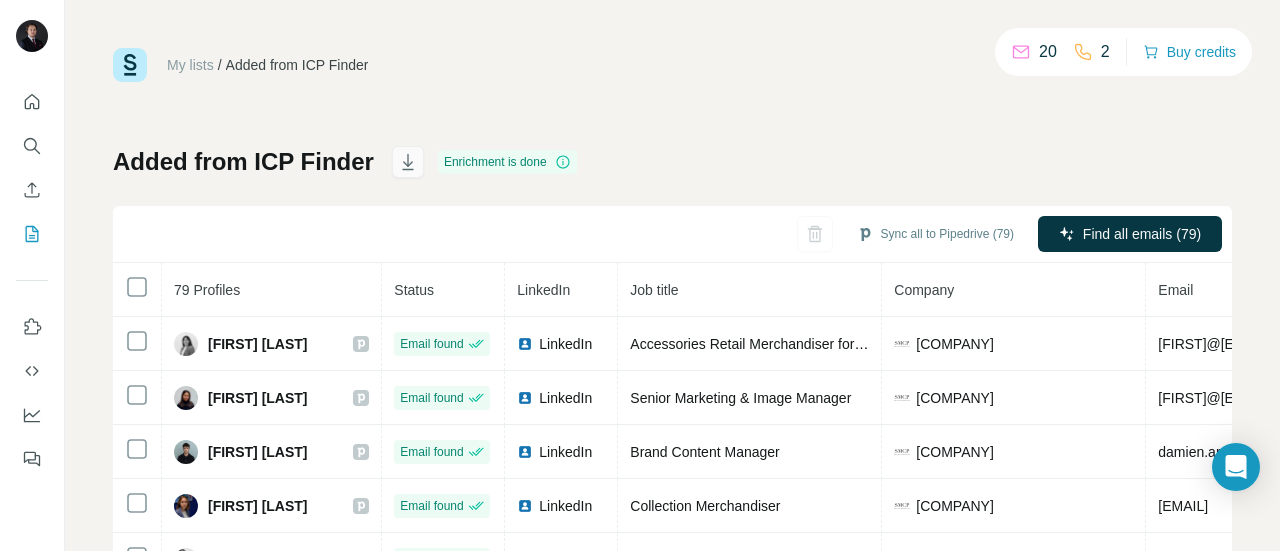 click at bounding box center (408, 162) 